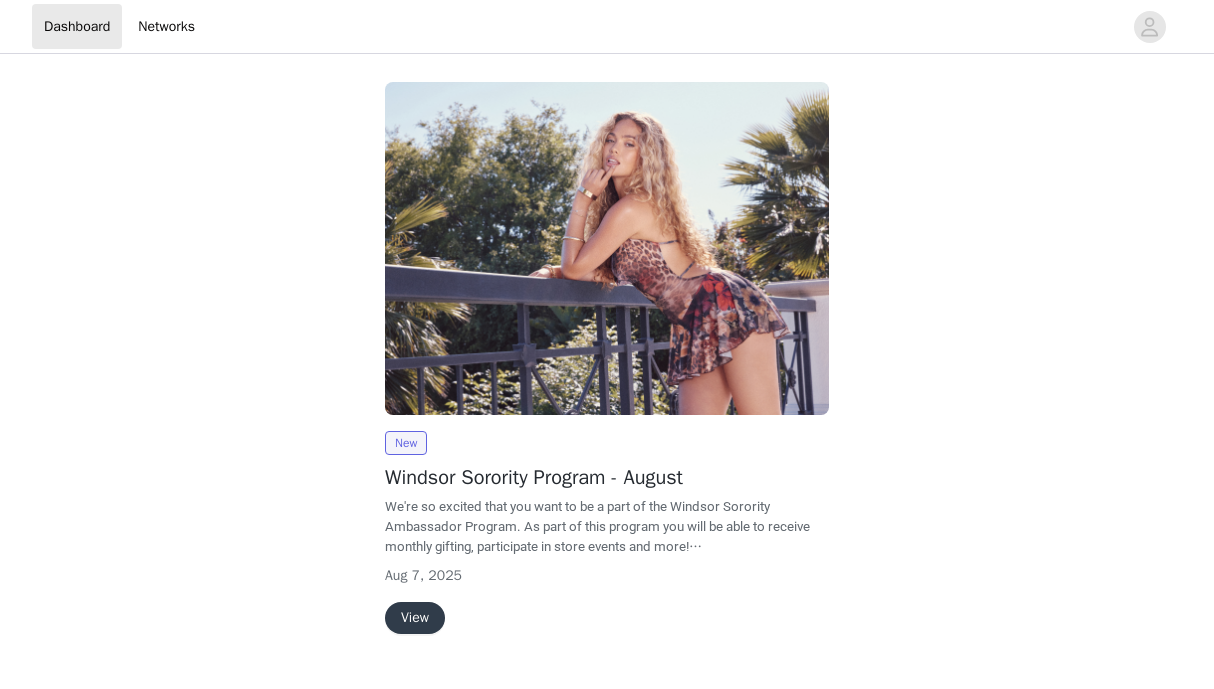 click on "View" at bounding box center (415, 618) 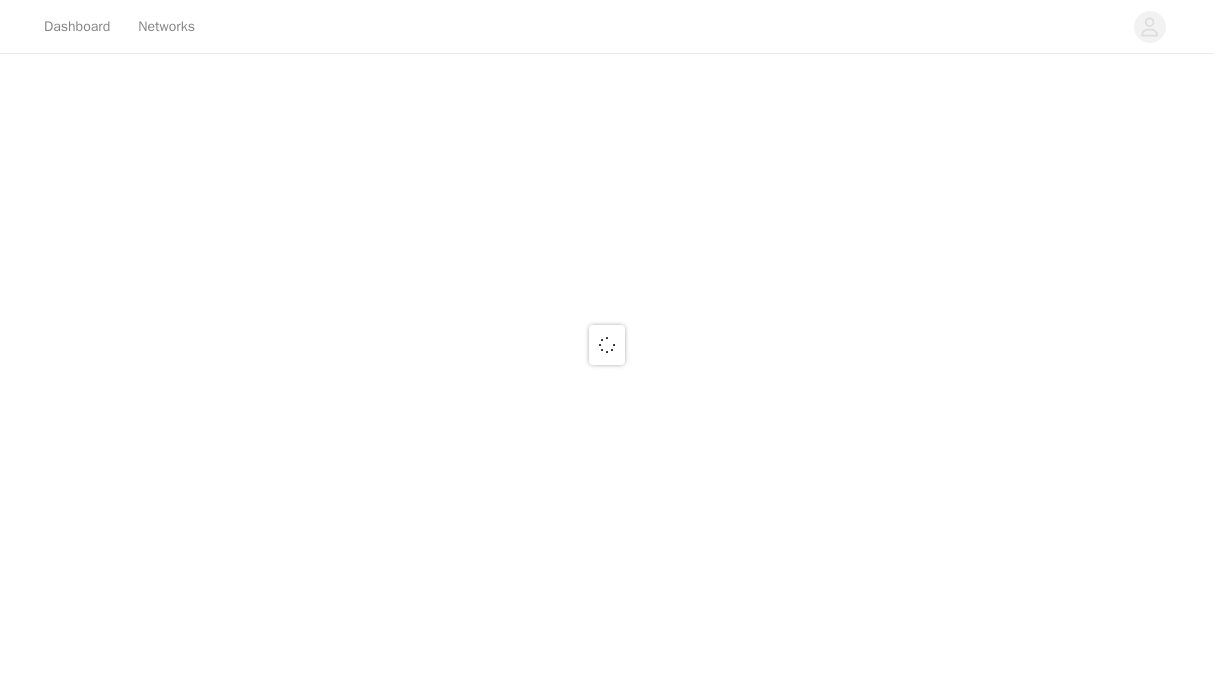 scroll, scrollTop: 0, scrollLeft: 0, axis: both 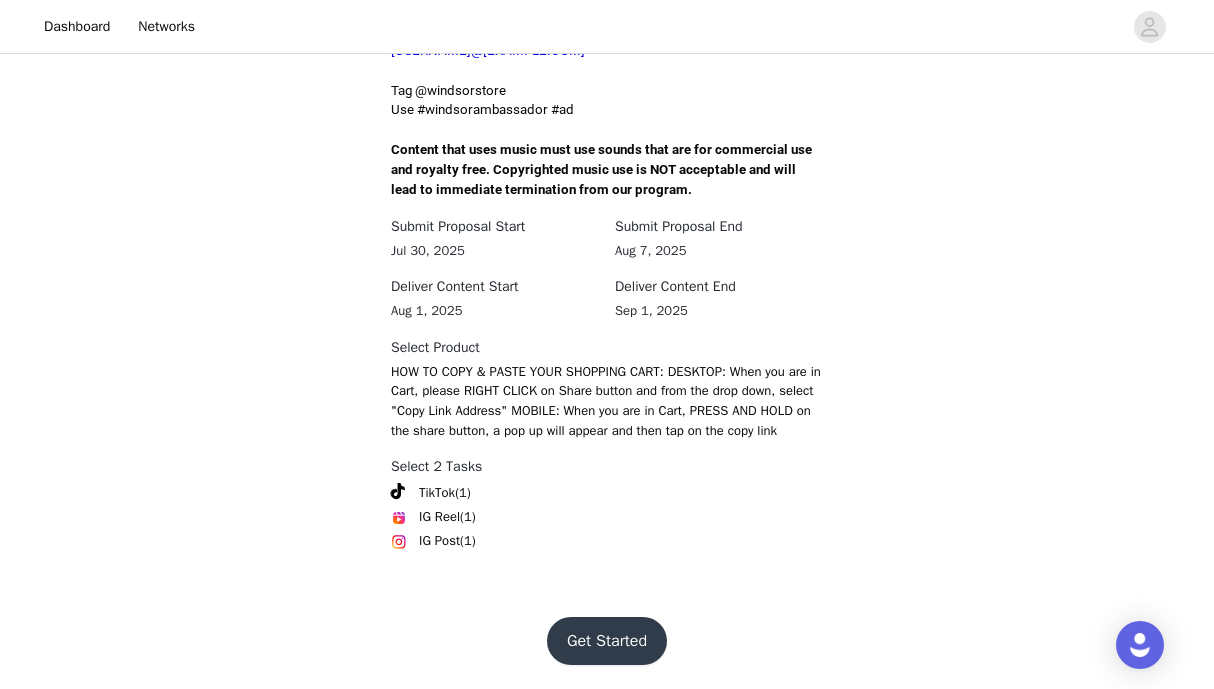drag, startPoint x: 574, startPoint y: 615, endPoint x: 574, endPoint y: 632, distance: 17 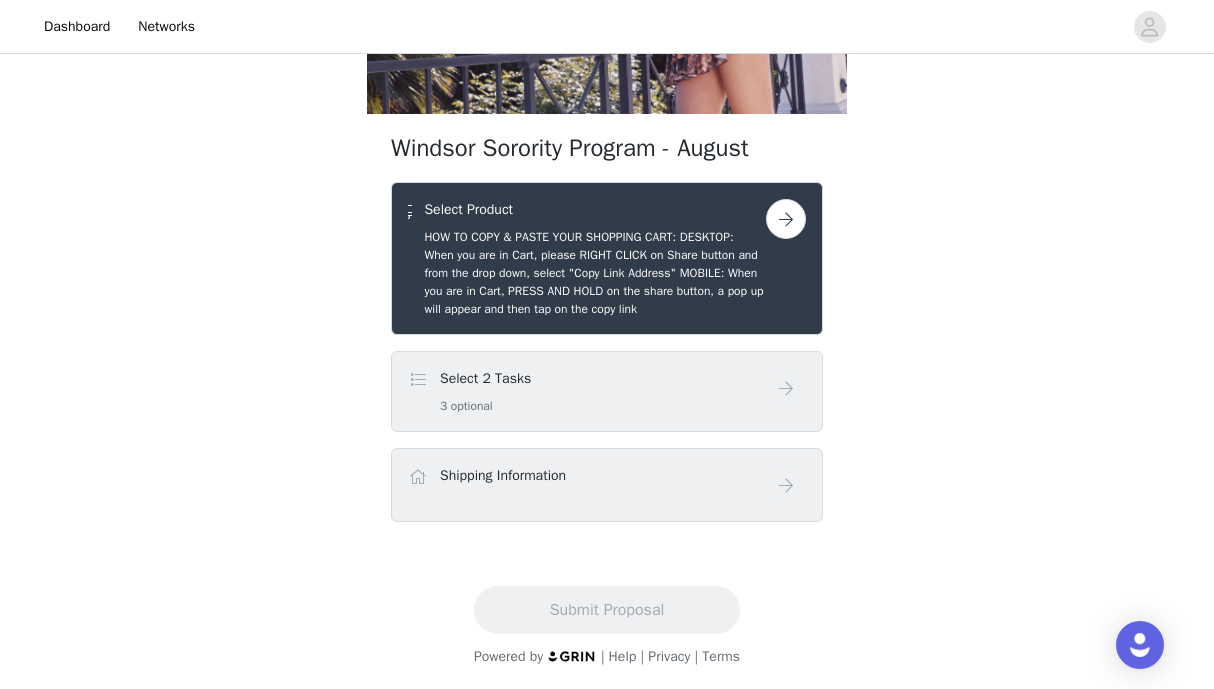 scroll, scrollTop: 266, scrollLeft: 0, axis: vertical 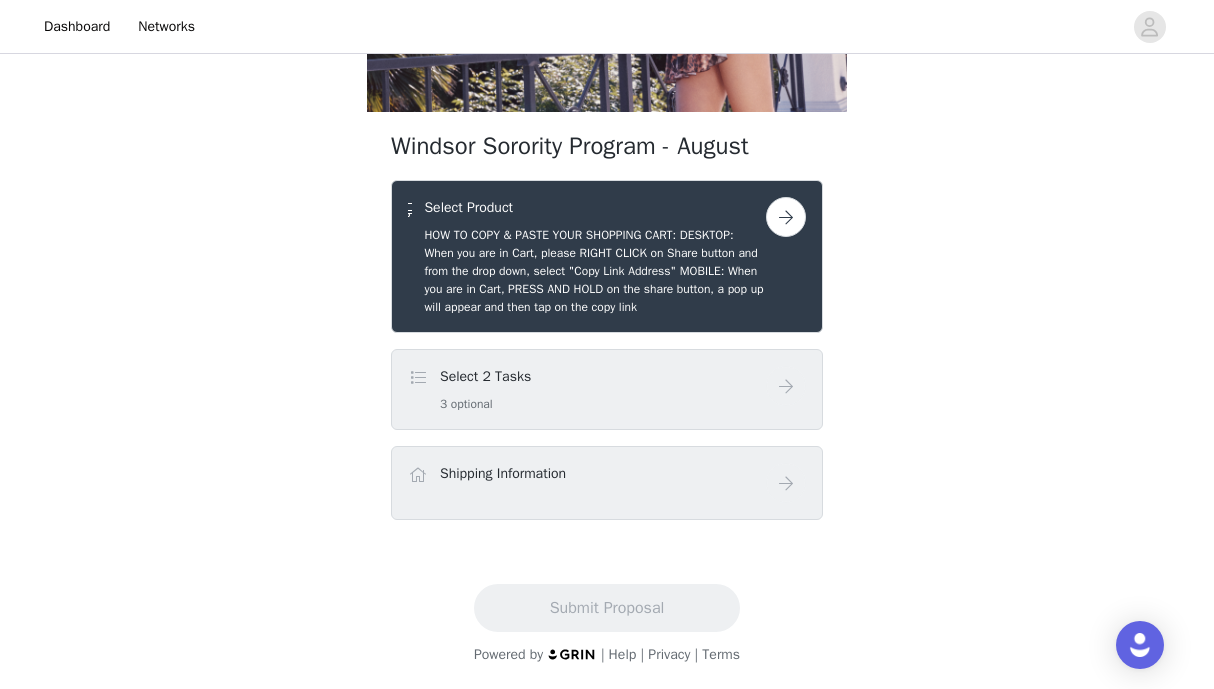click at bounding box center [786, 217] 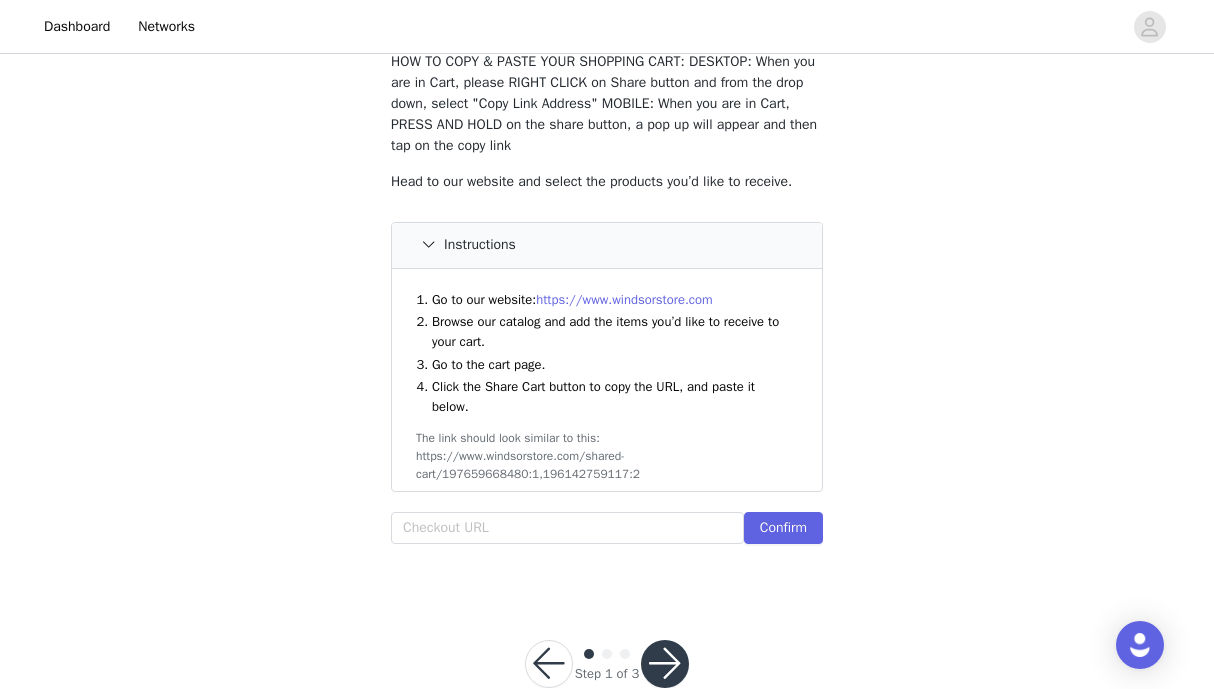 scroll, scrollTop: 182, scrollLeft: 0, axis: vertical 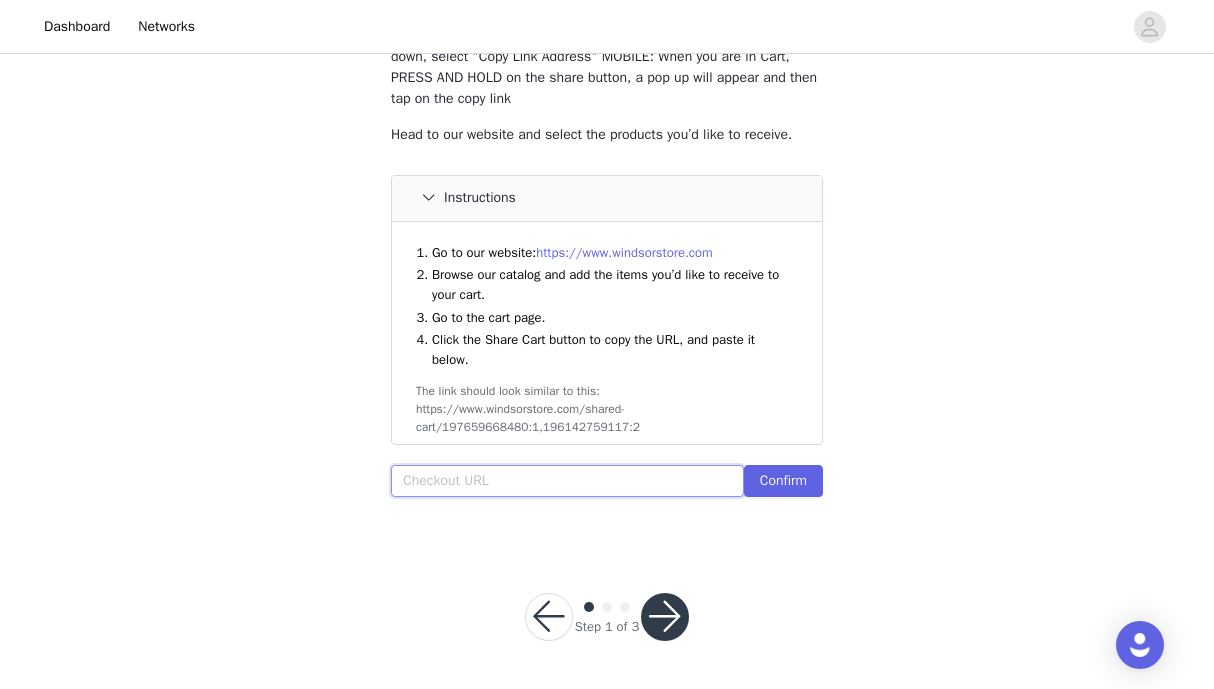 click at bounding box center [567, 481] 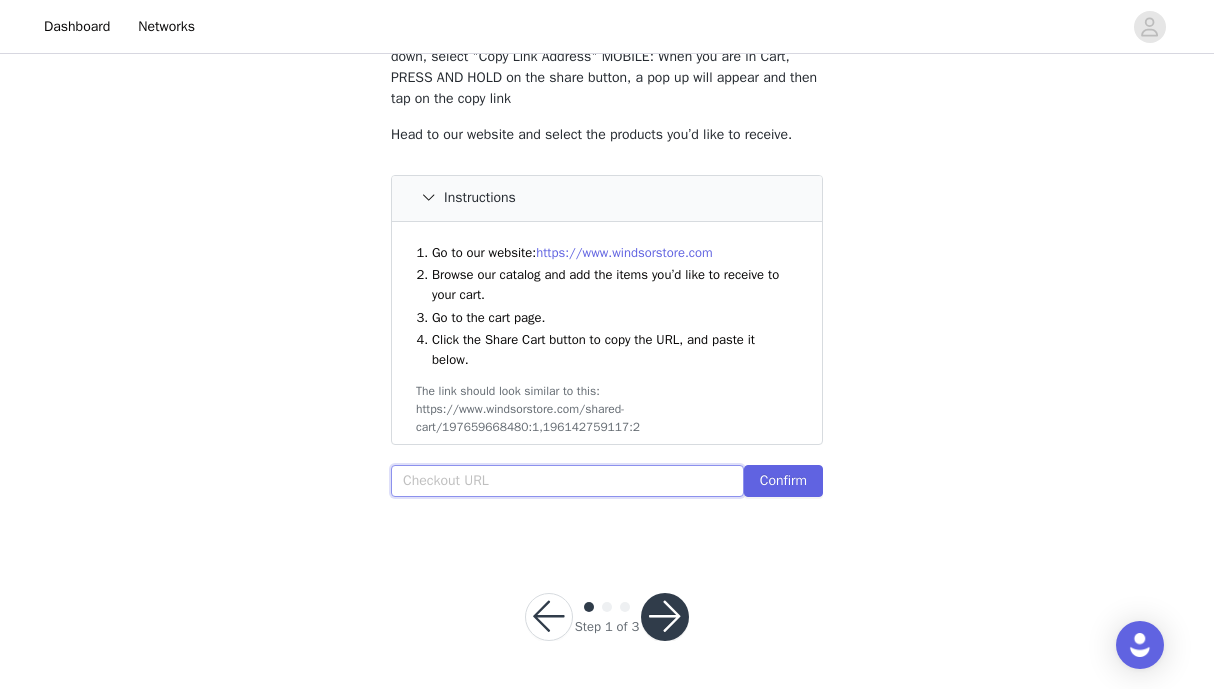 click at bounding box center [567, 481] 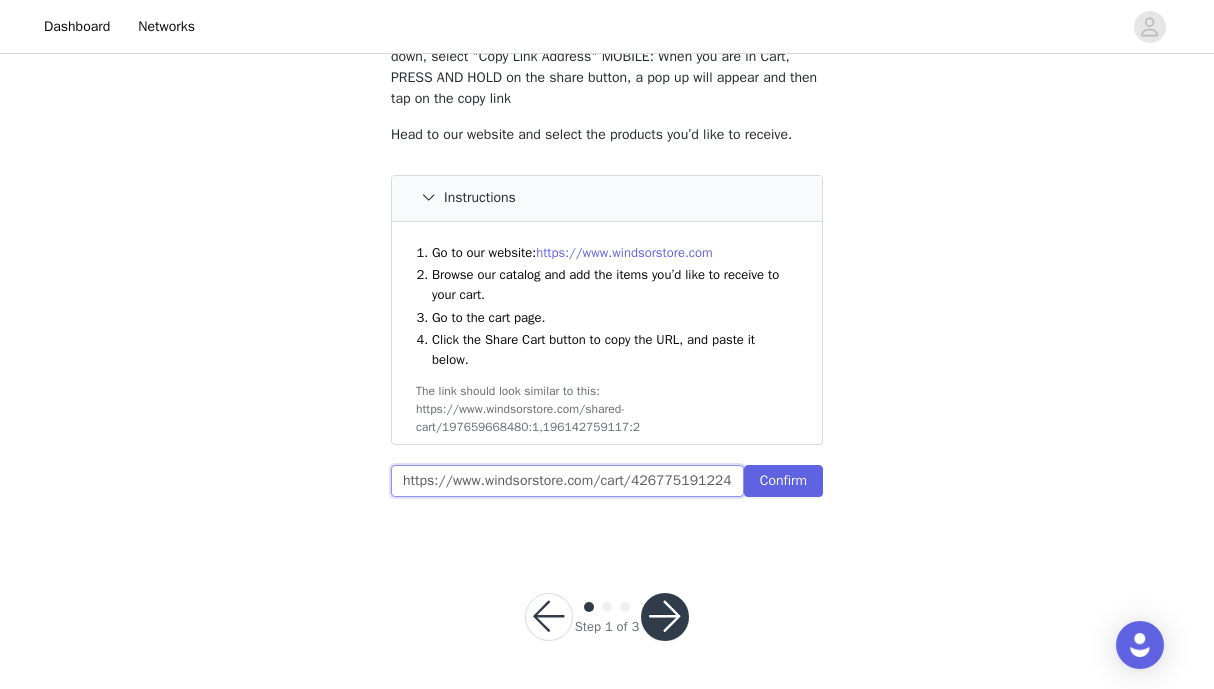 scroll, scrollTop: 0, scrollLeft: 1004, axis: horizontal 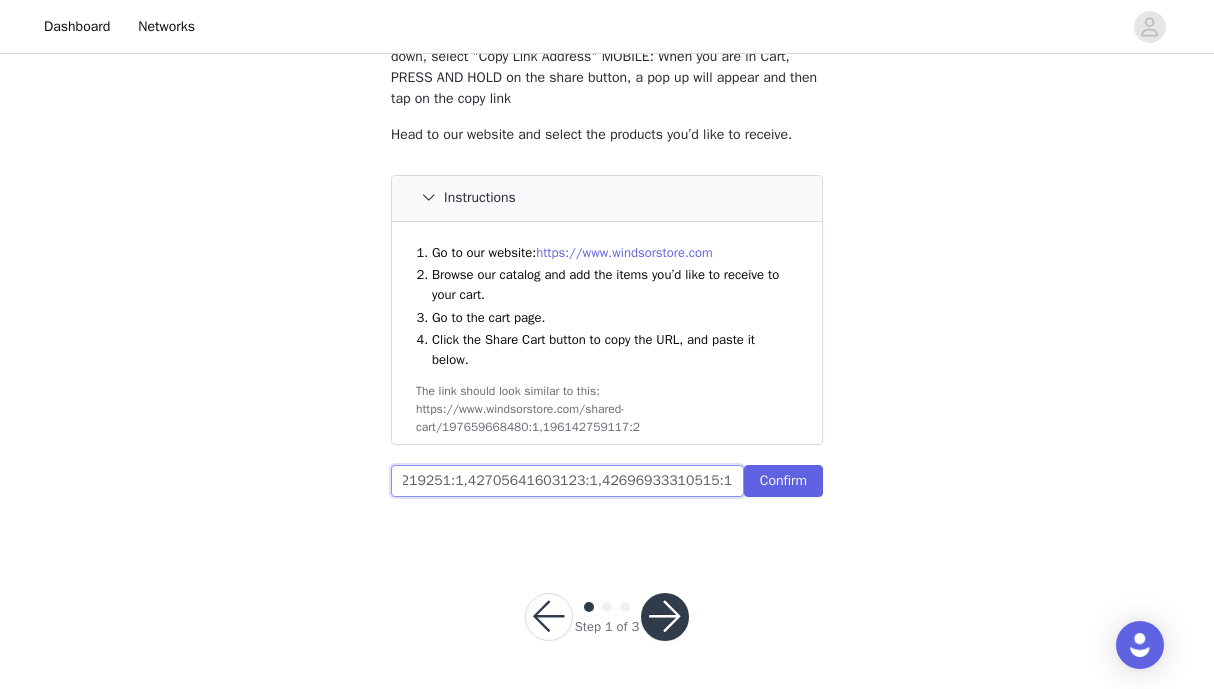 type on "https://www.windsorstore.com/cart/42677519122483:1,42945041301555:1,42563549921331:1,43265936719923:1,43462780059699:1,42957927219251:1,42705641603123:1,42696933310515:1" 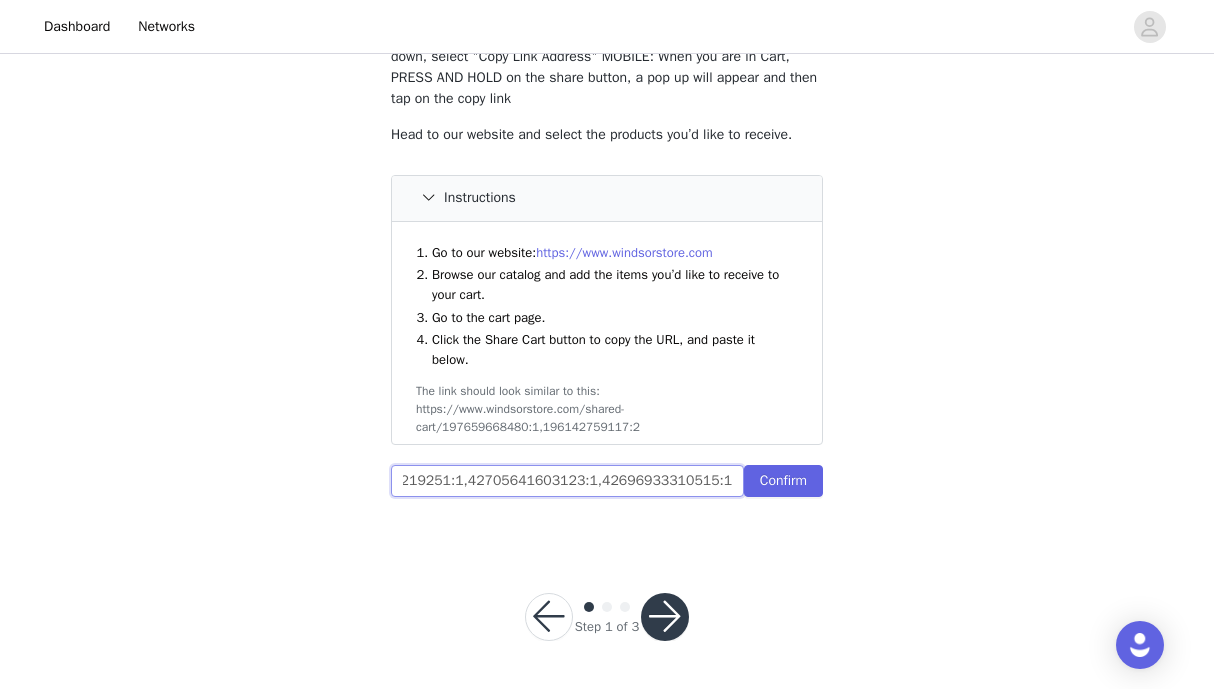 scroll, scrollTop: 0, scrollLeft: 0, axis: both 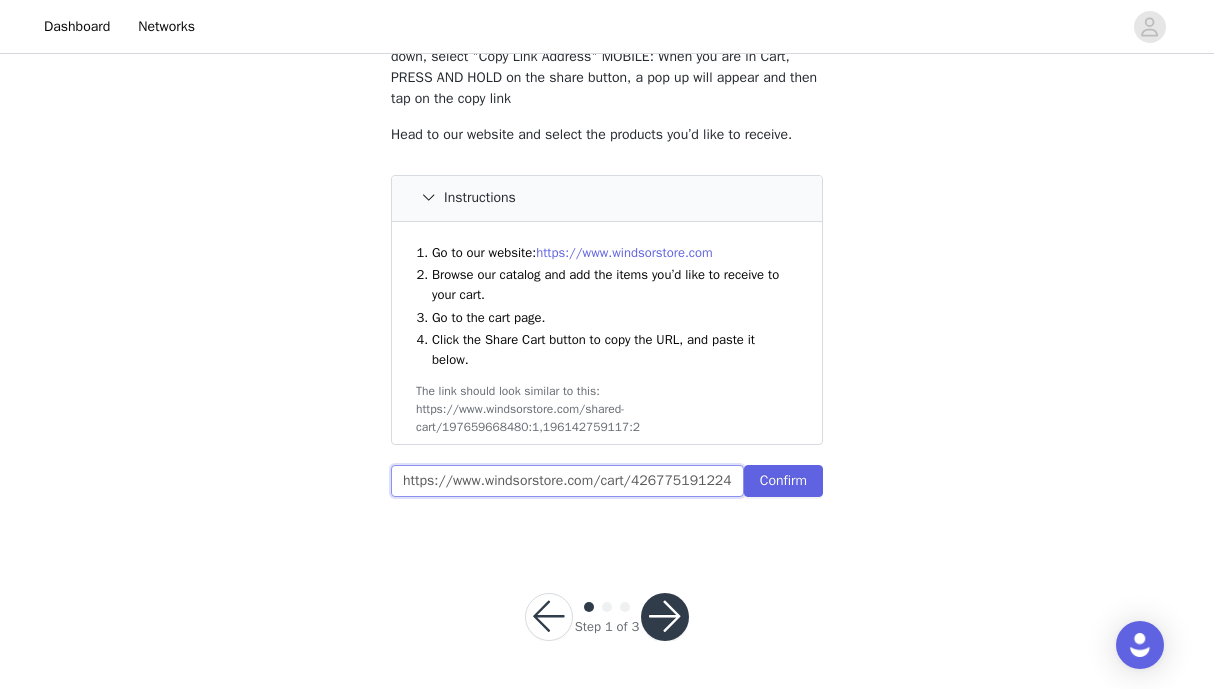 click on "https://www.windsorstore.com/cart/42677519122483:1,42945041301555:1,42563549921331:1,43265936719923:1,43462780059699:1,42957927219251:1,42705641603123:1,42696933310515:1" at bounding box center [567, 481] 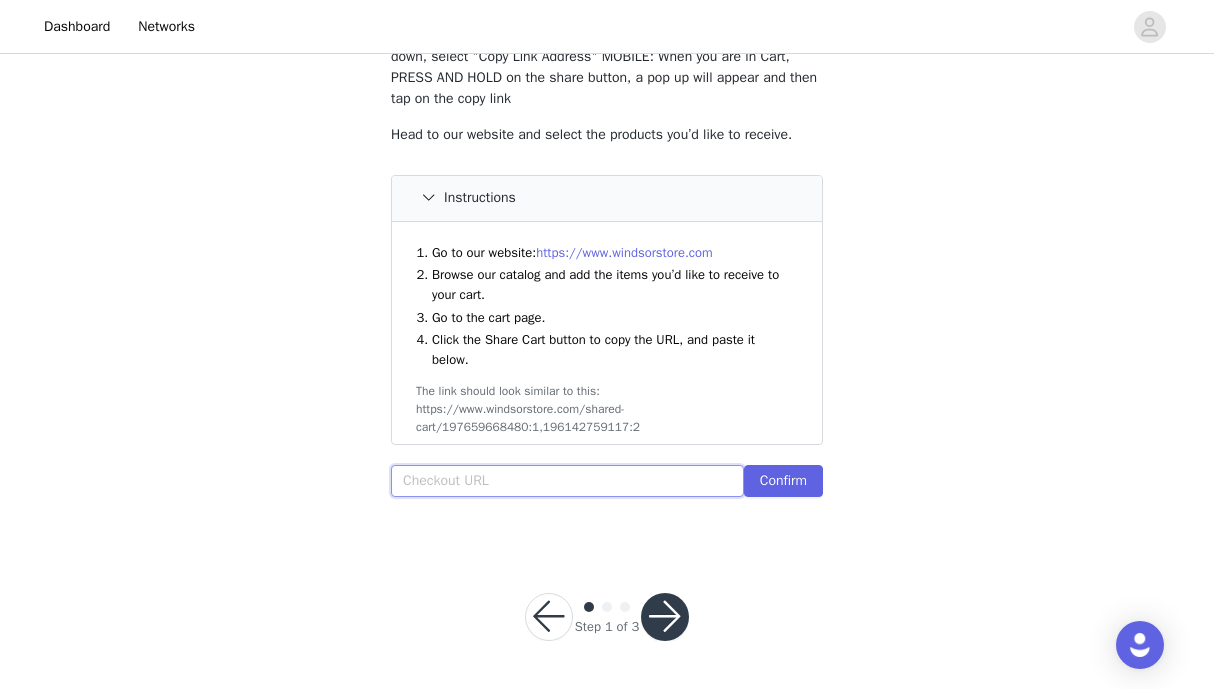 paste on "https://www.windsorstore.com/cart/42677519122483:1,42945041301555:1,42563549921331:1,43265936719923:1,43462780059699:1,42957927219251:1,42705641603123:1,42696933310515:1" 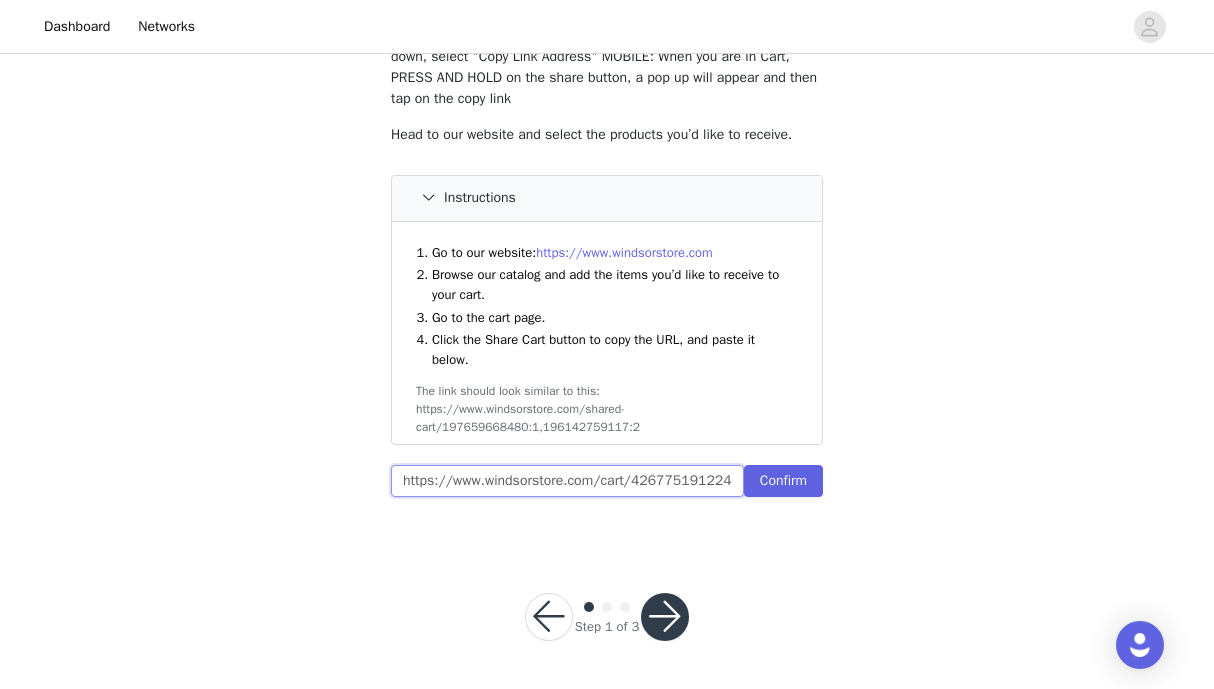 scroll, scrollTop: 0, scrollLeft: 1004, axis: horizontal 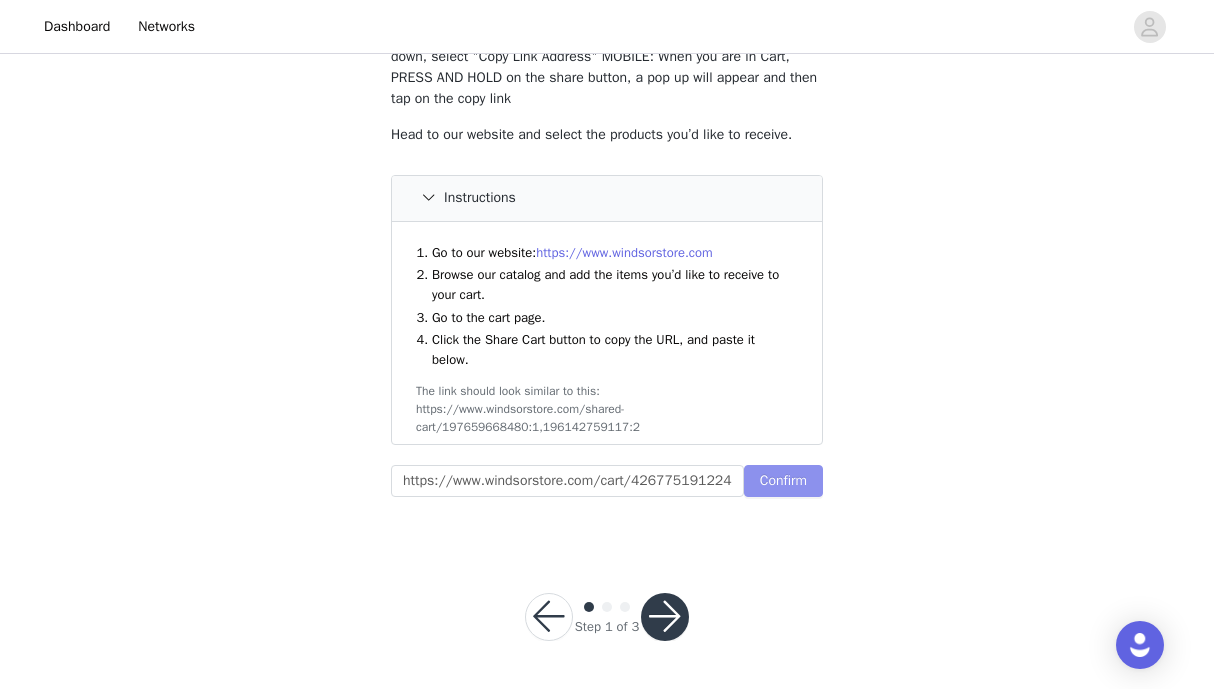 click on "Confirm" at bounding box center [783, 481] 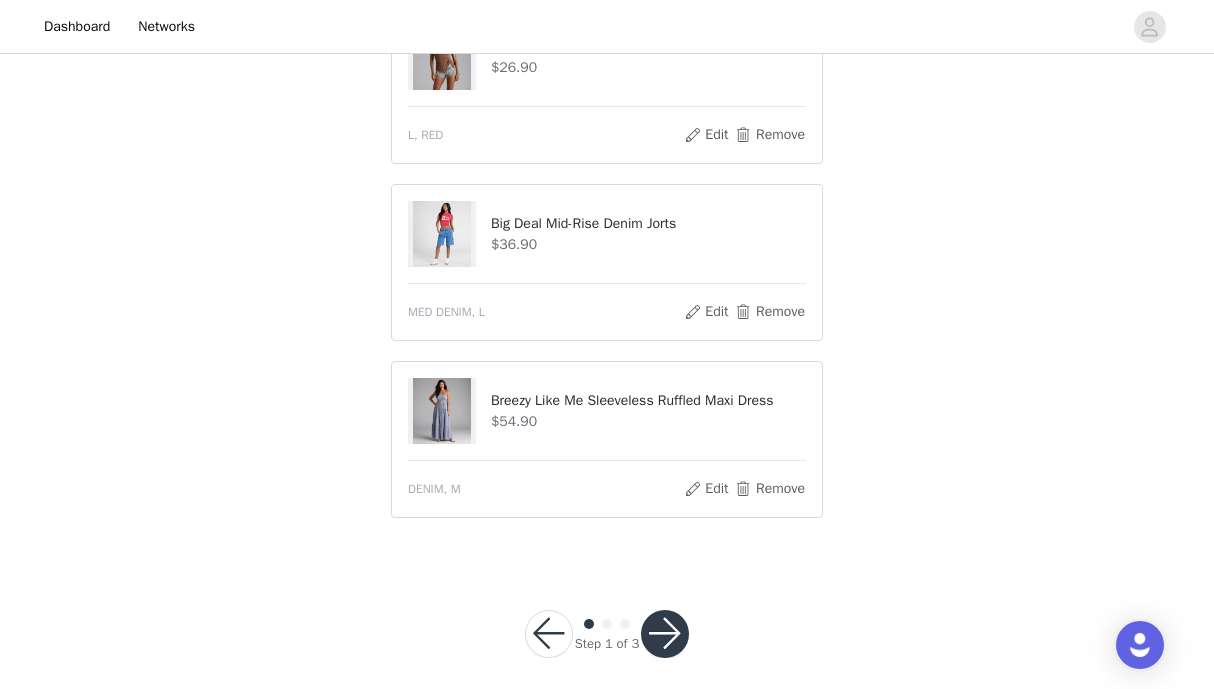 scroll, scrollTop: 1582, scrollLeft: 0, axis: vertical 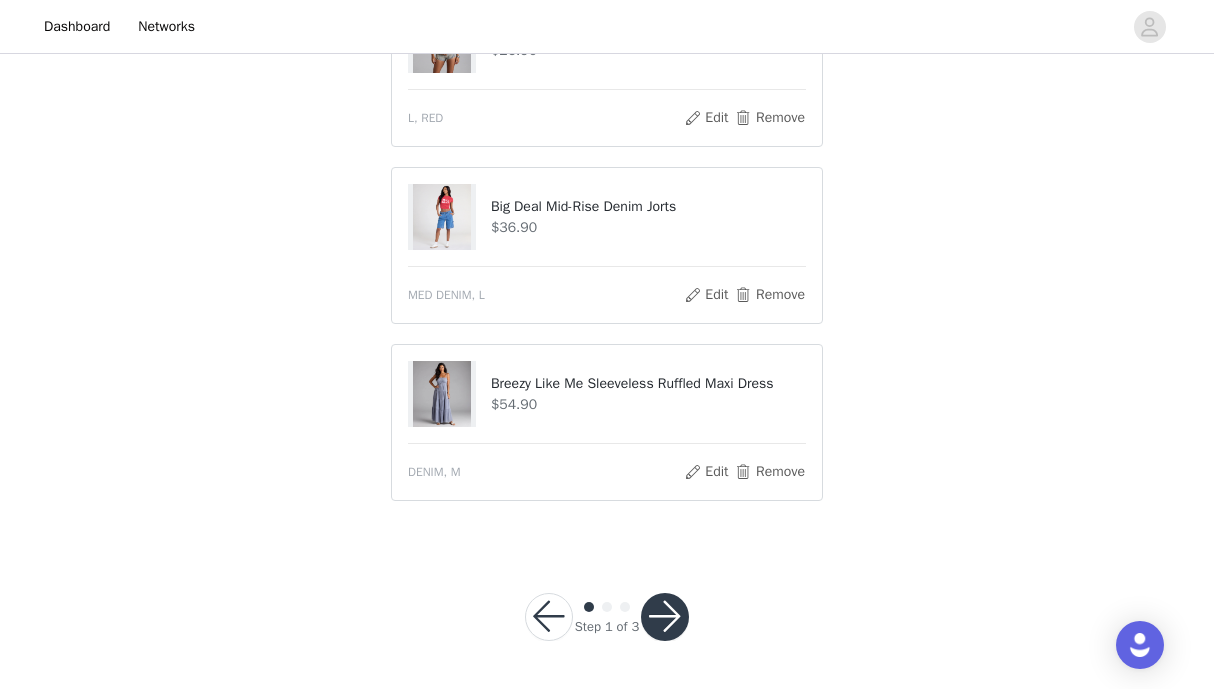 click at bounding box center [665, 617] 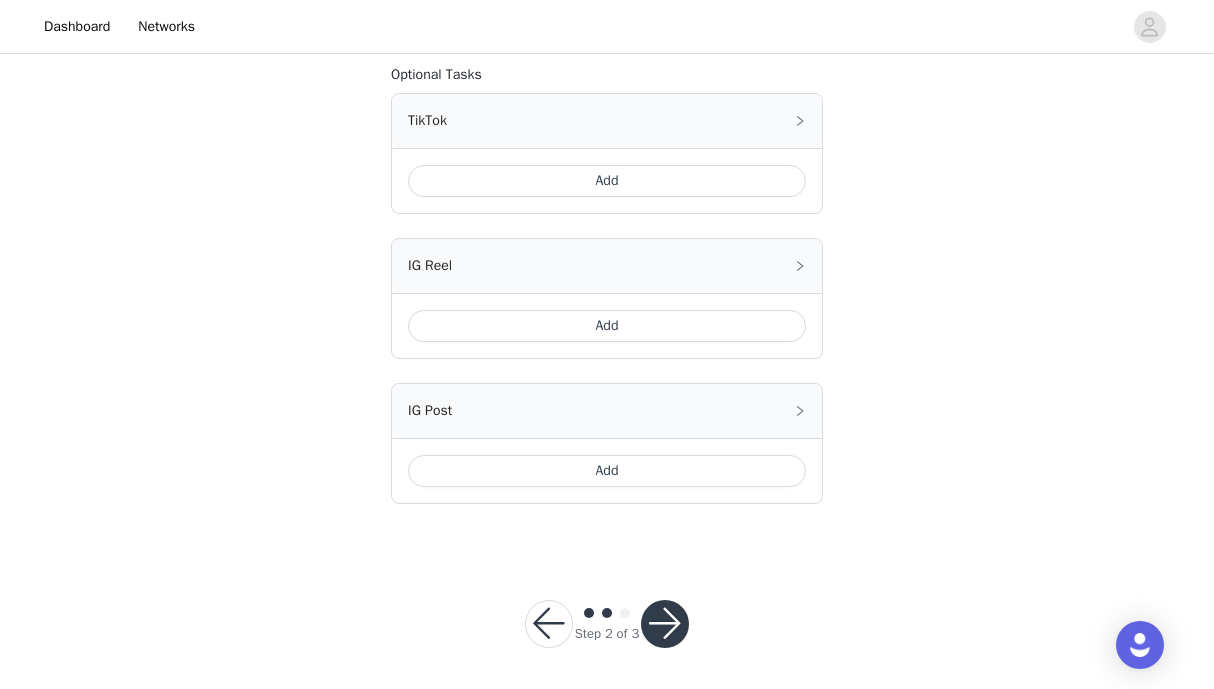 scroll, scrollTop: 519, scrollLeft: 0, axis: vertical 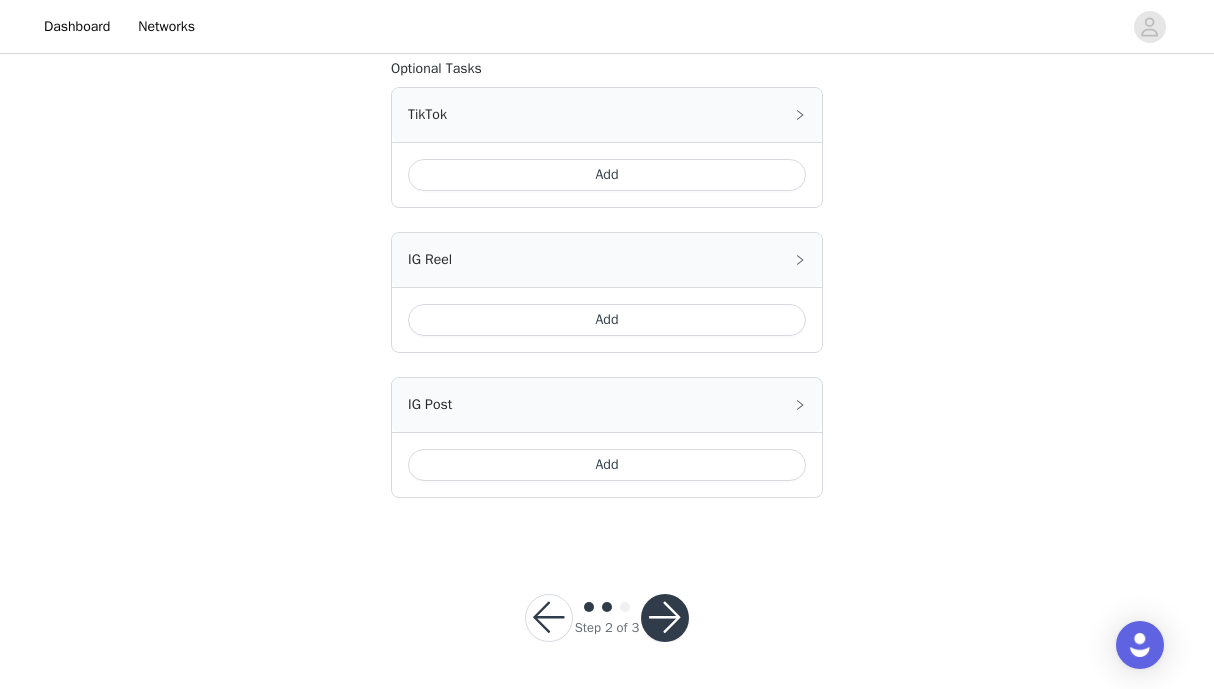 click at bounding box center [665, 618] 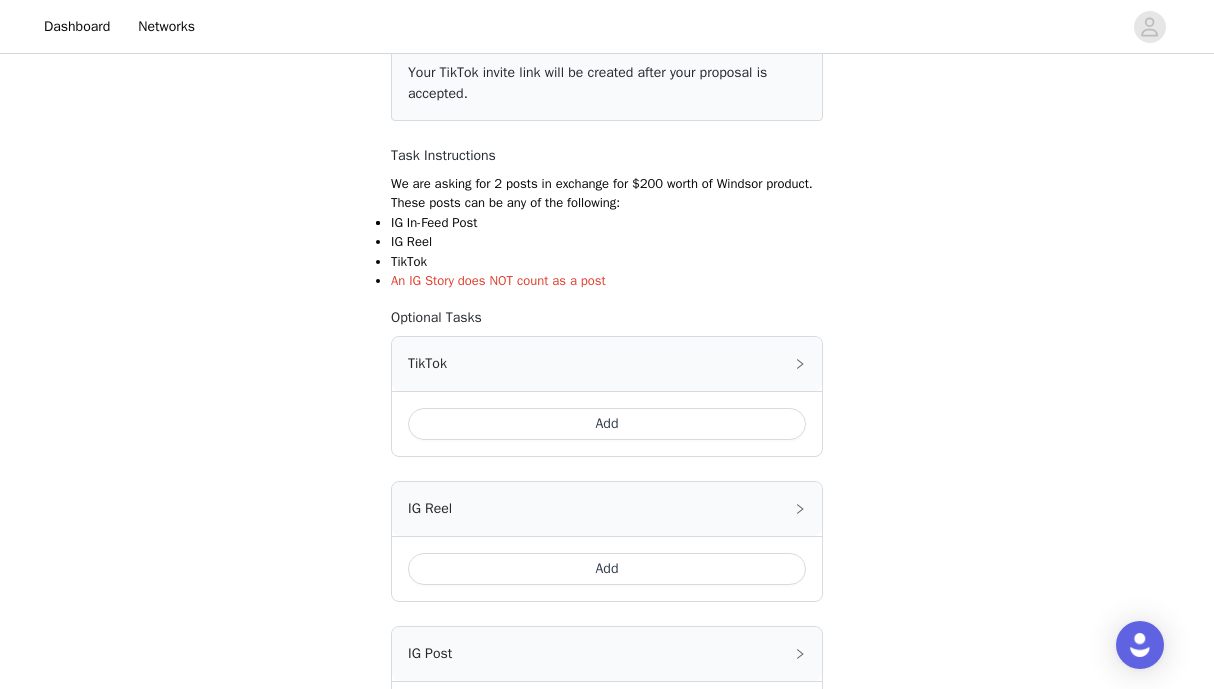 scroll, scrollTop: 0, scrollLeft: 0, axis: both 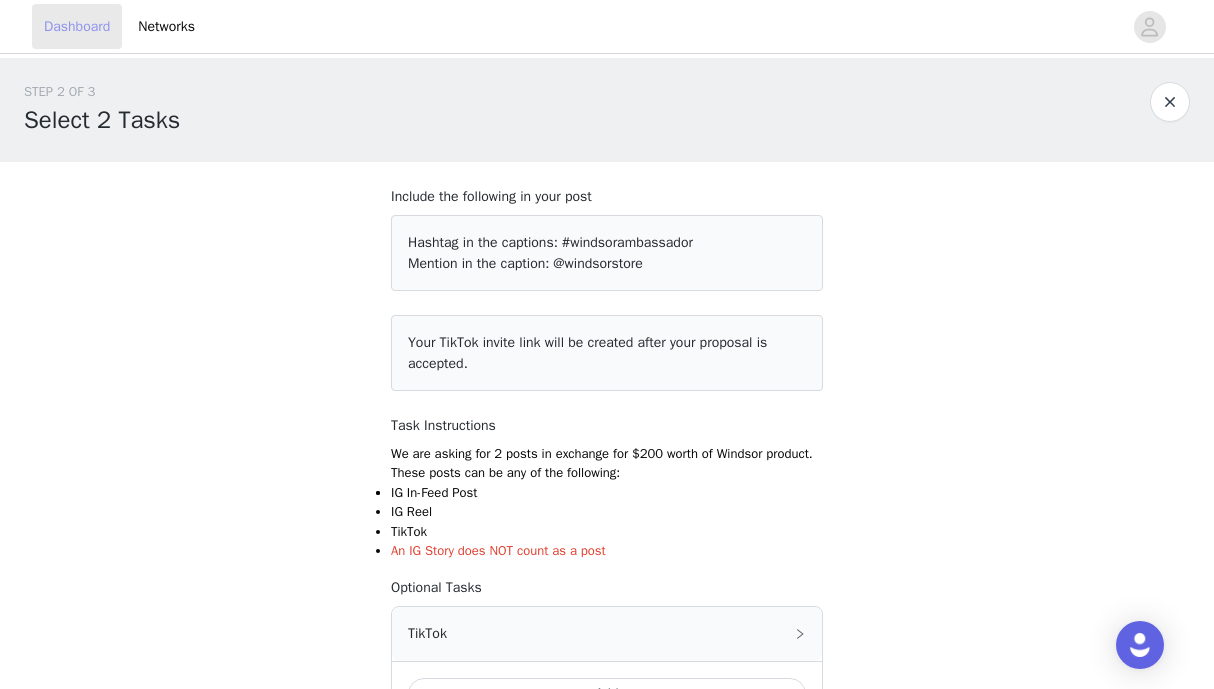 click on "Dashboard" at bounding box center [77, 26] 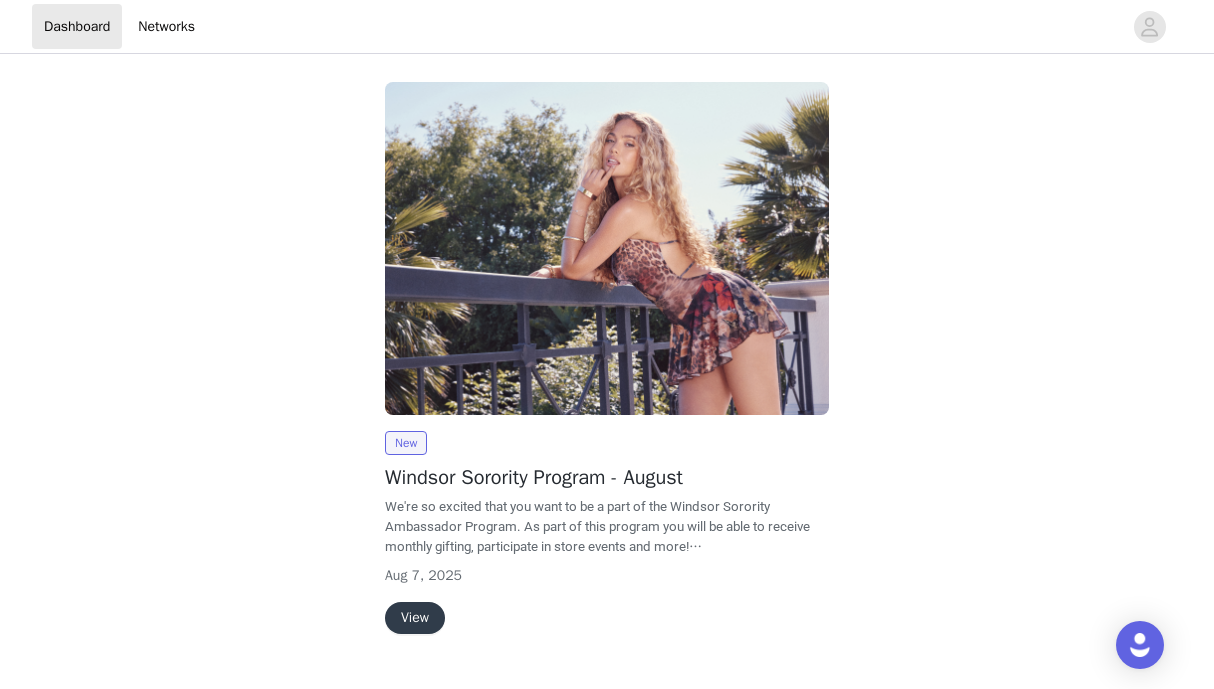 click on "View" at bounding box center (415, 618) 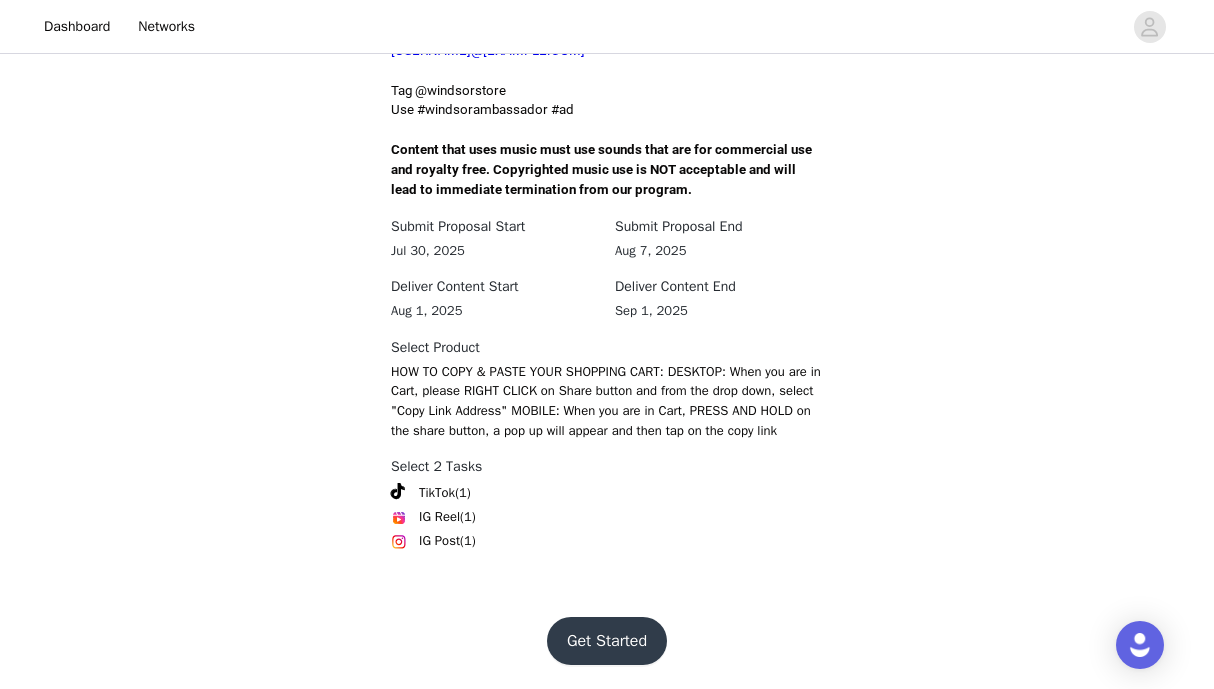 scroll, scrollTop: 691, scrollLeft: 0, axis: vertical 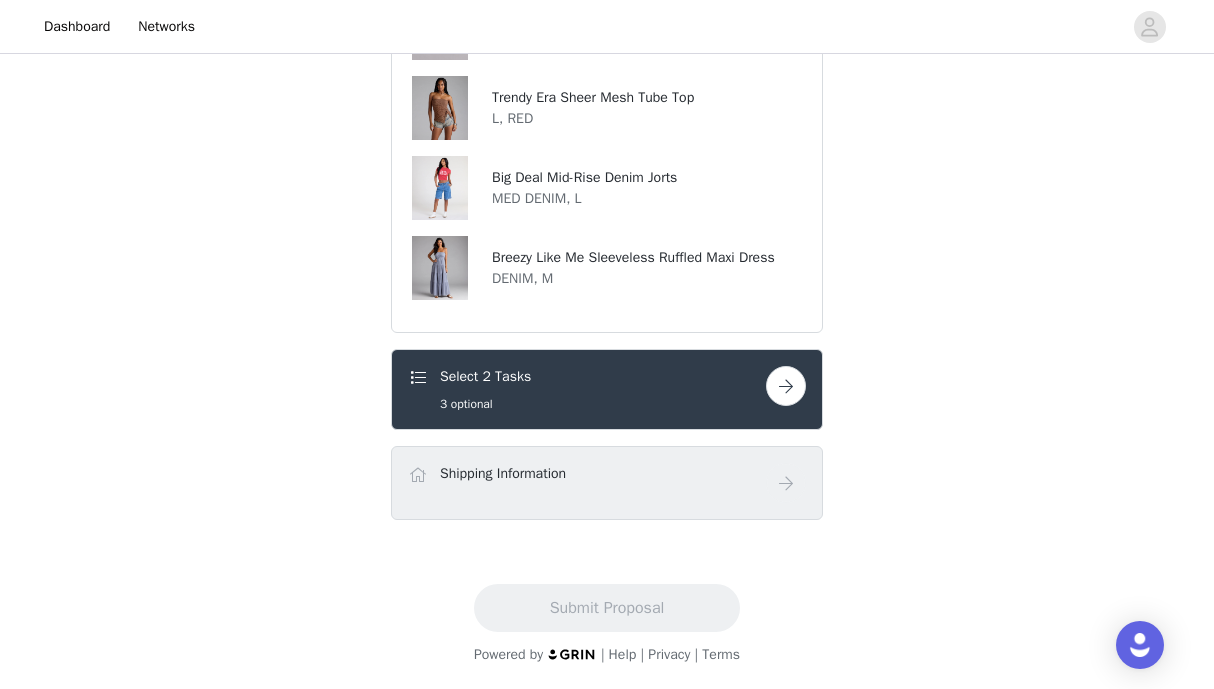 click on "Shipping Information" at bounding box center (607, 483) 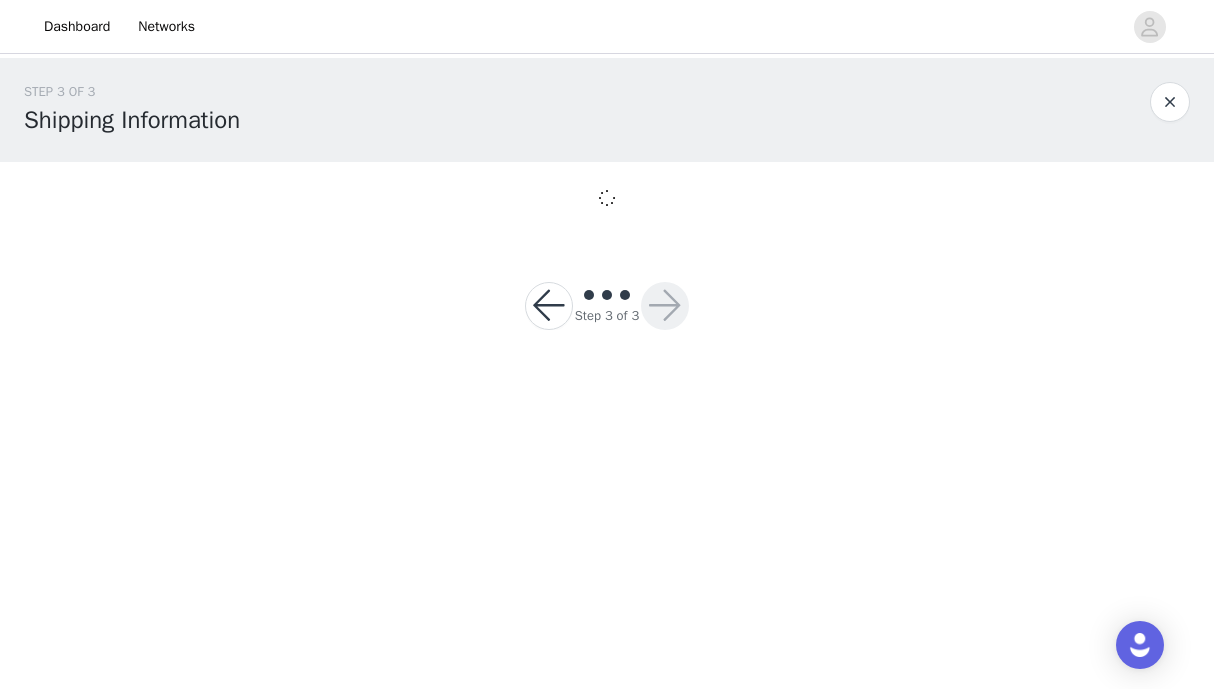 scroll, scrollTop: 0, scrollLeft: 0, axis: both 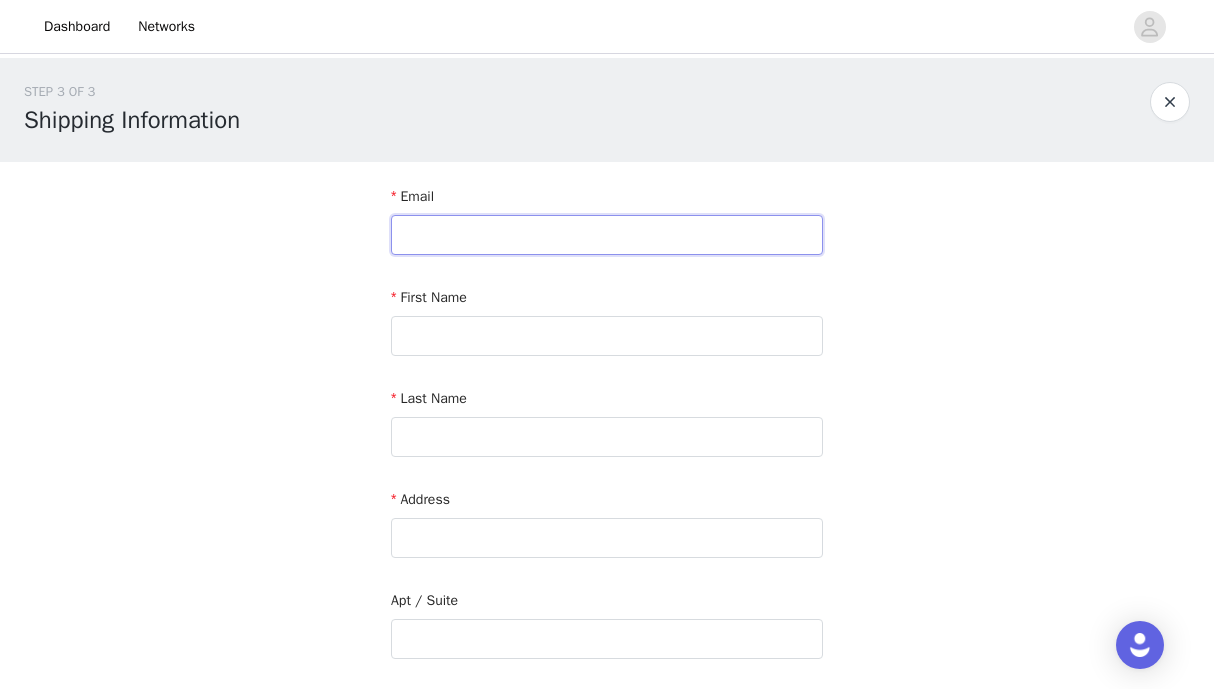 click at bounding box center (607, 235) 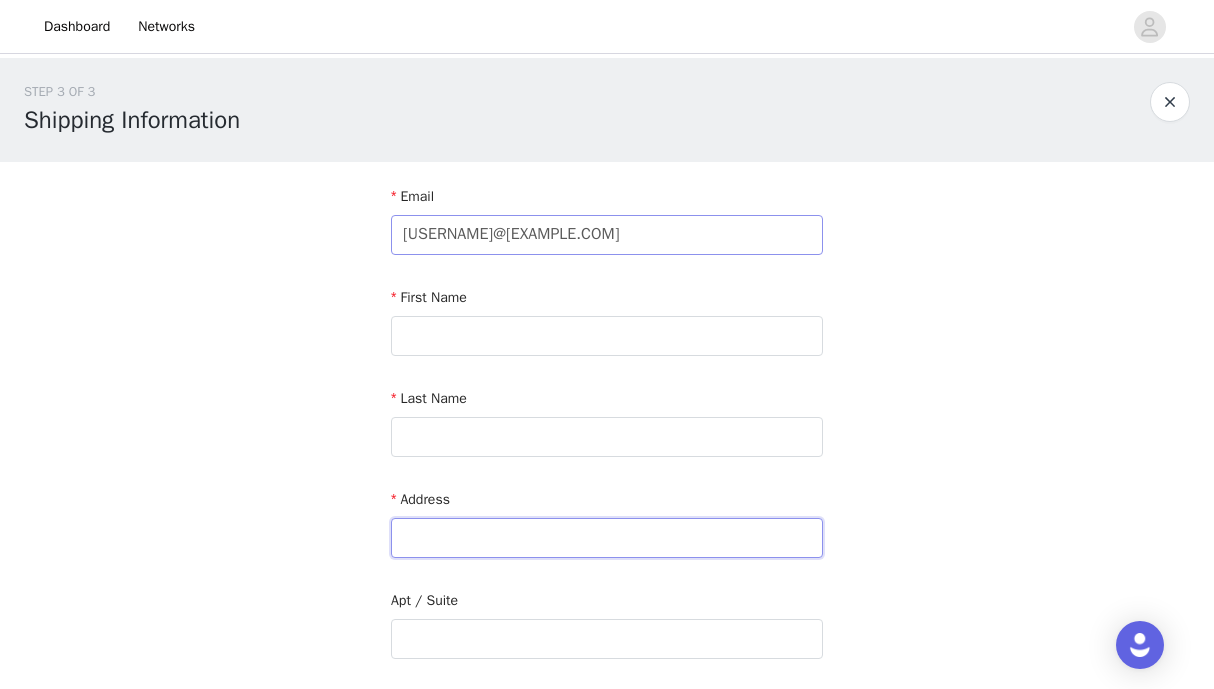 type on "[NUMBER] [STREET]" 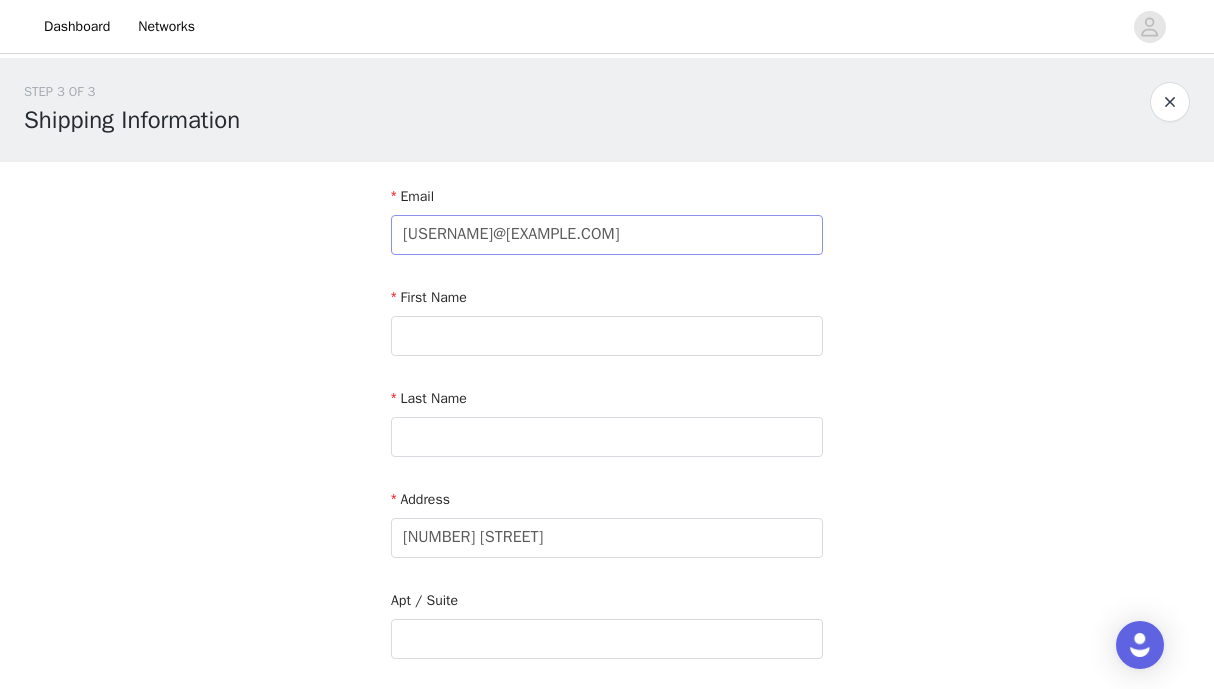 type on "[CITY]" 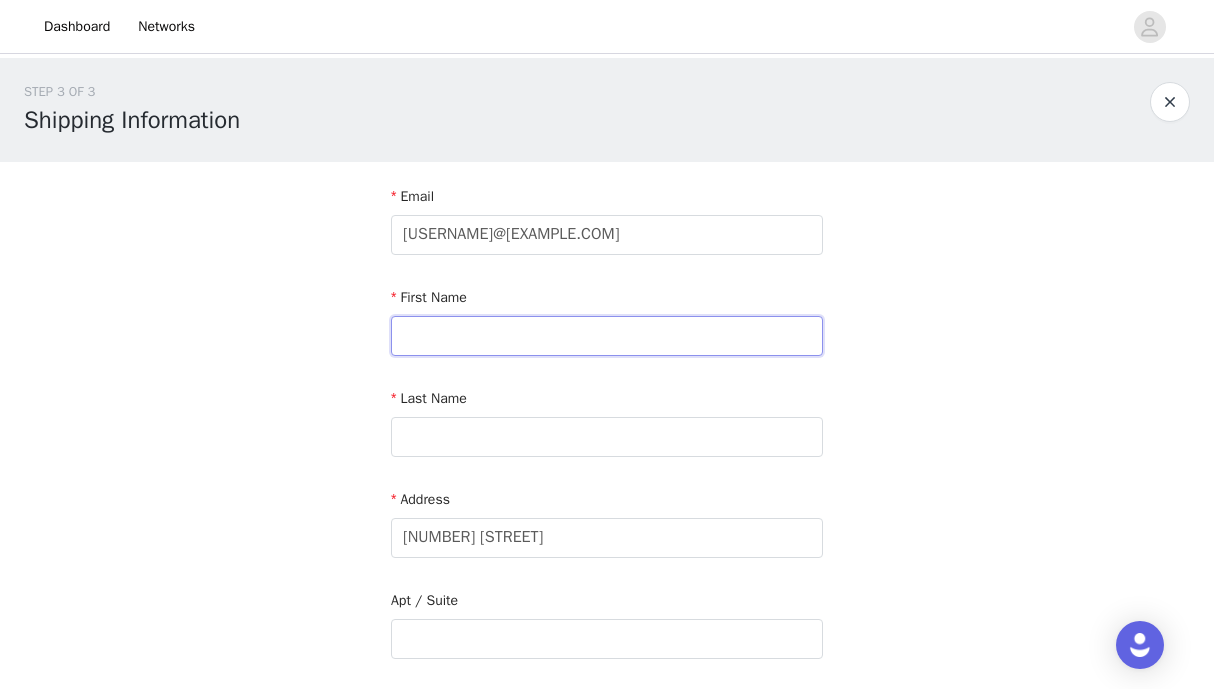 click at bounding box center [607, 336] 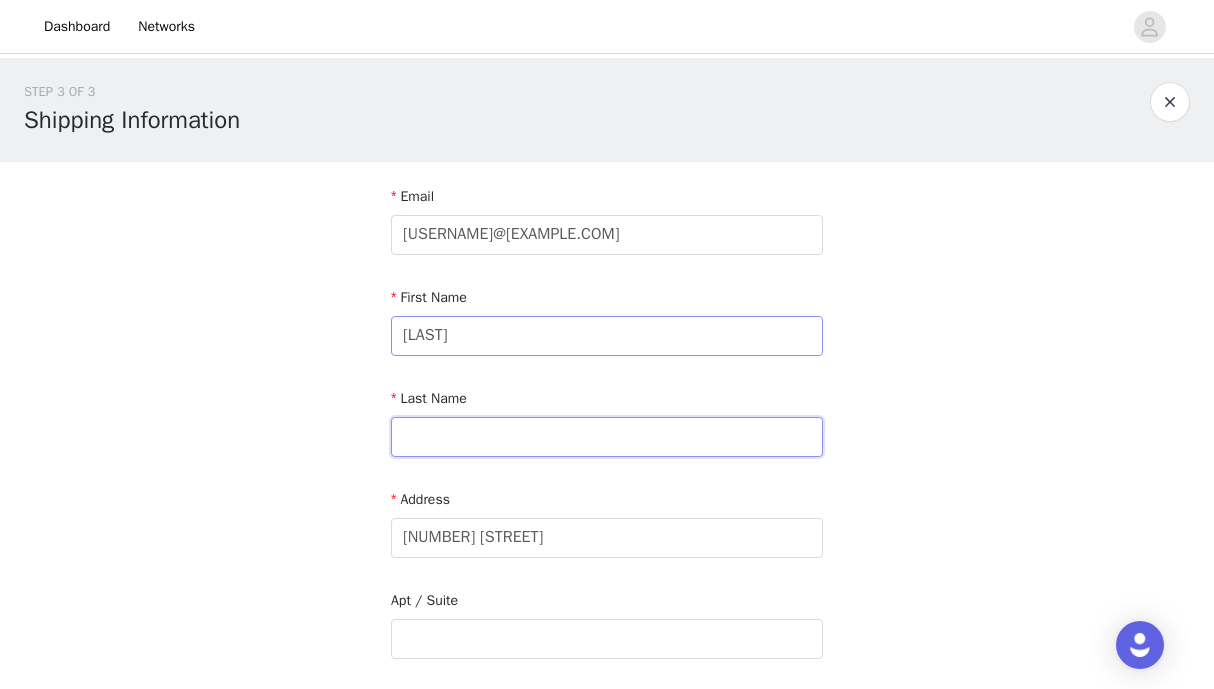 type on "[LAST]" 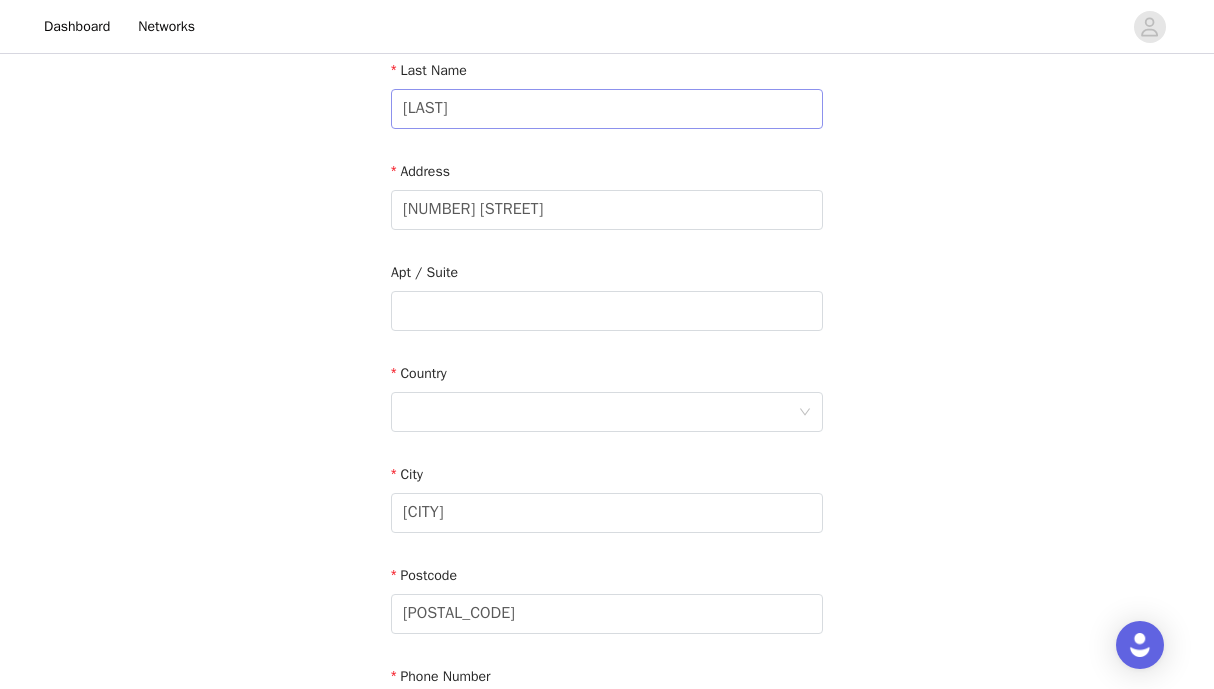 scroll, scrollTop: 334, scrollLeft: 0, axis: vertical 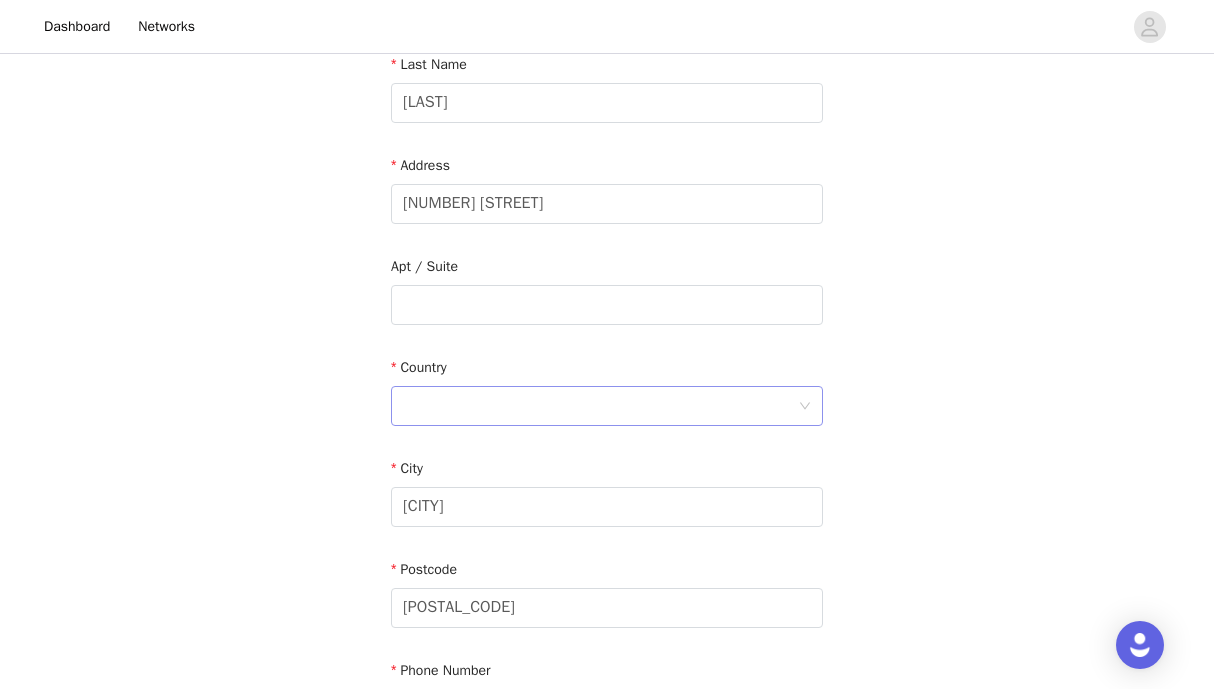 click at bounding box center [600, 406] 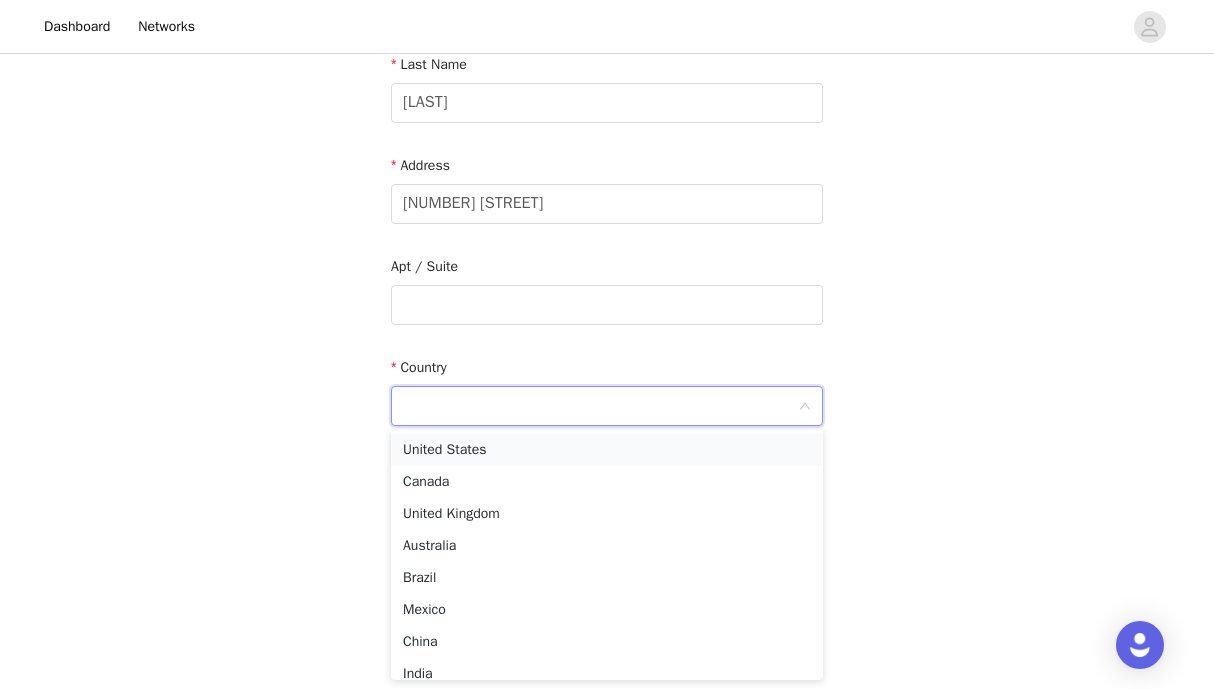 click on "United States" at bounding box center [607, 450] 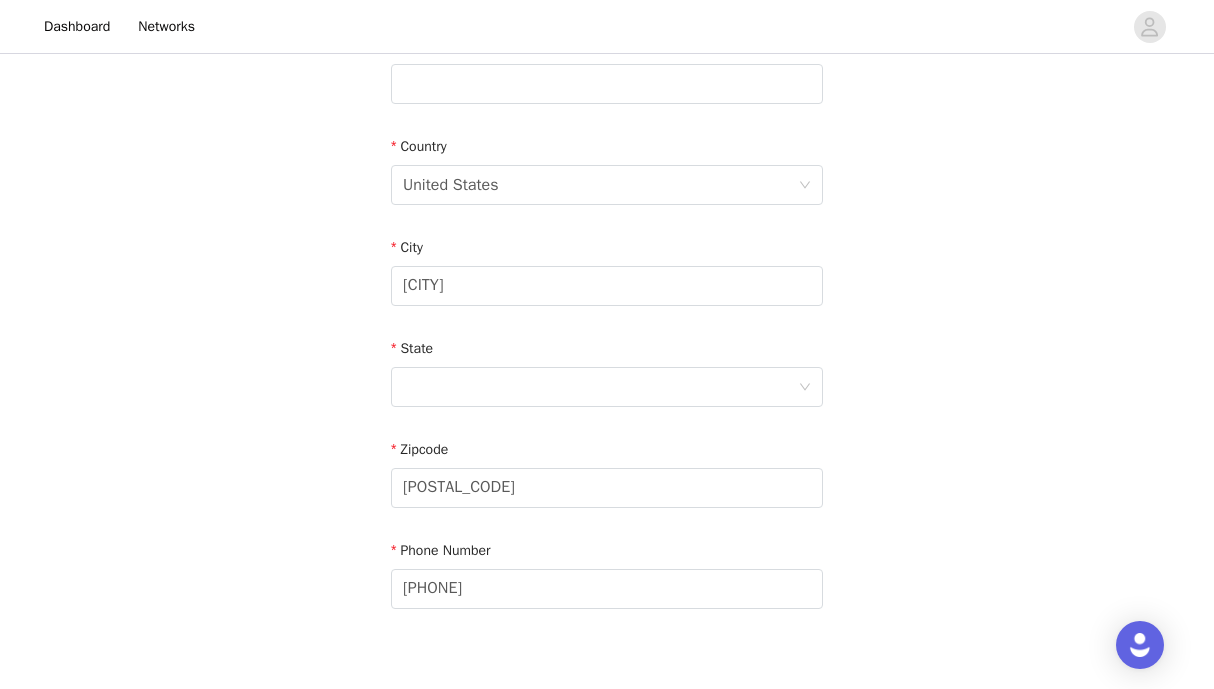 scroll, scrollTop: 571, scrollLeft: 0, axis: vertical 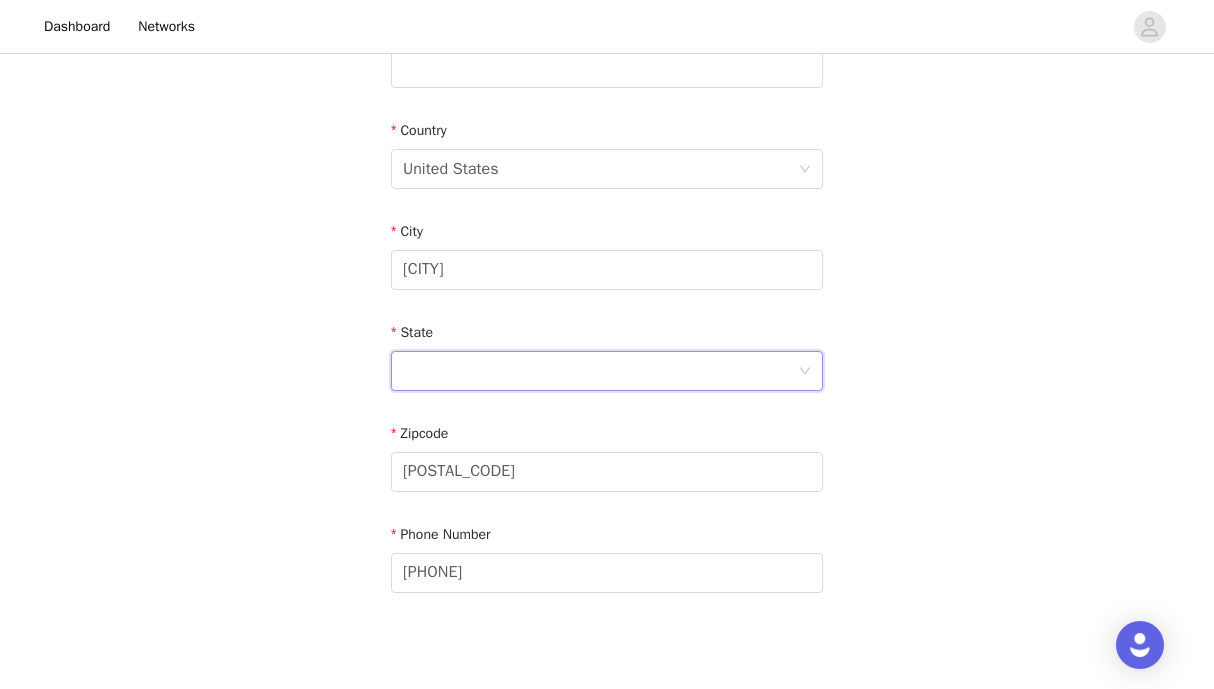 click at bounding box center [600, 371] 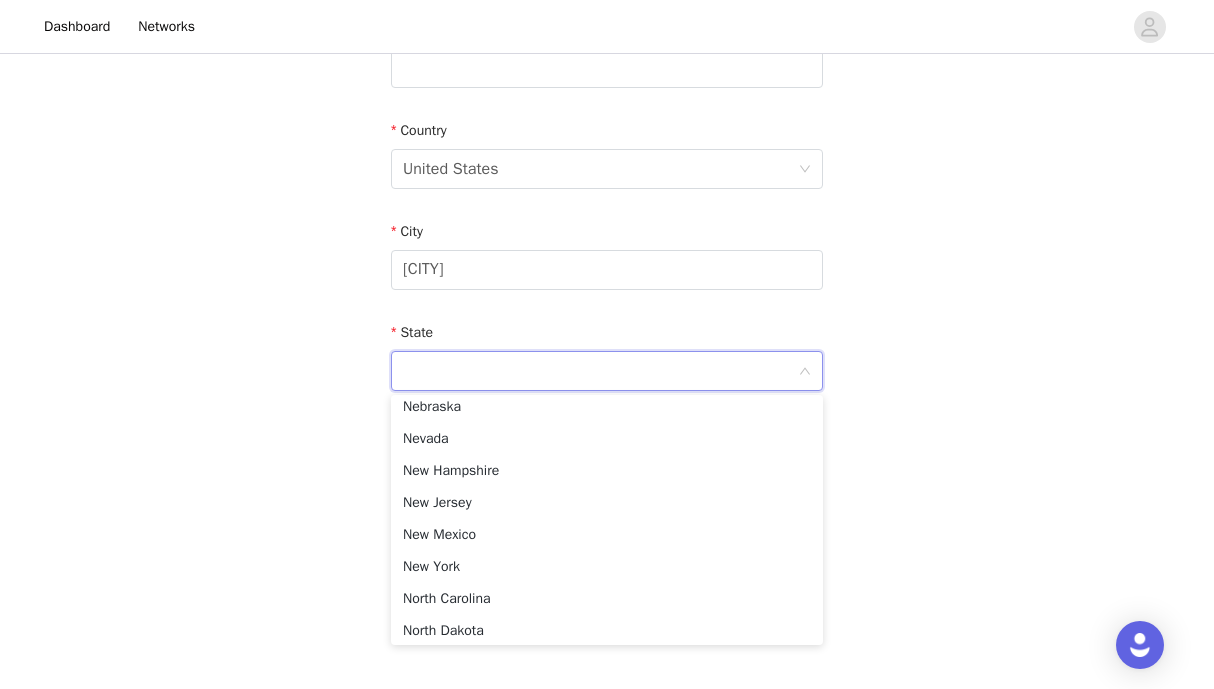 scroll, scrollTop: 1100, scrollLeft: 0, axis: vertical 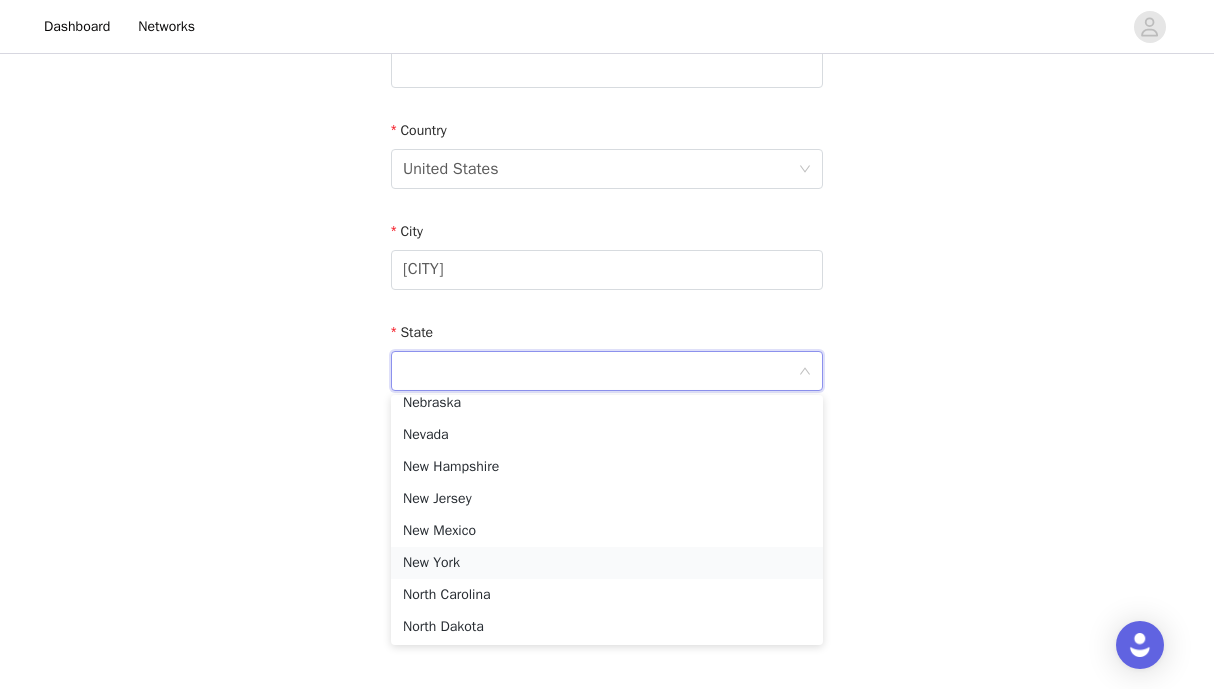 click on "New York" at bounding box center (607, 563) 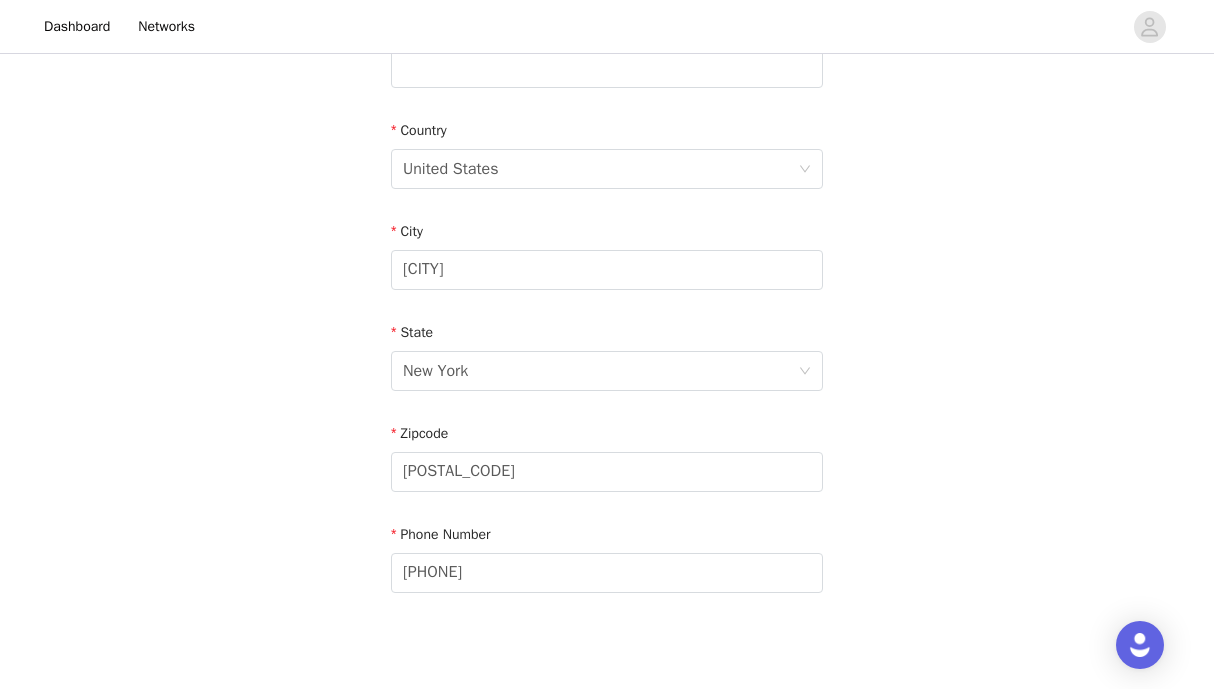 scroll, scrollTop: 674, scrollLeft: 0, axis: vertical 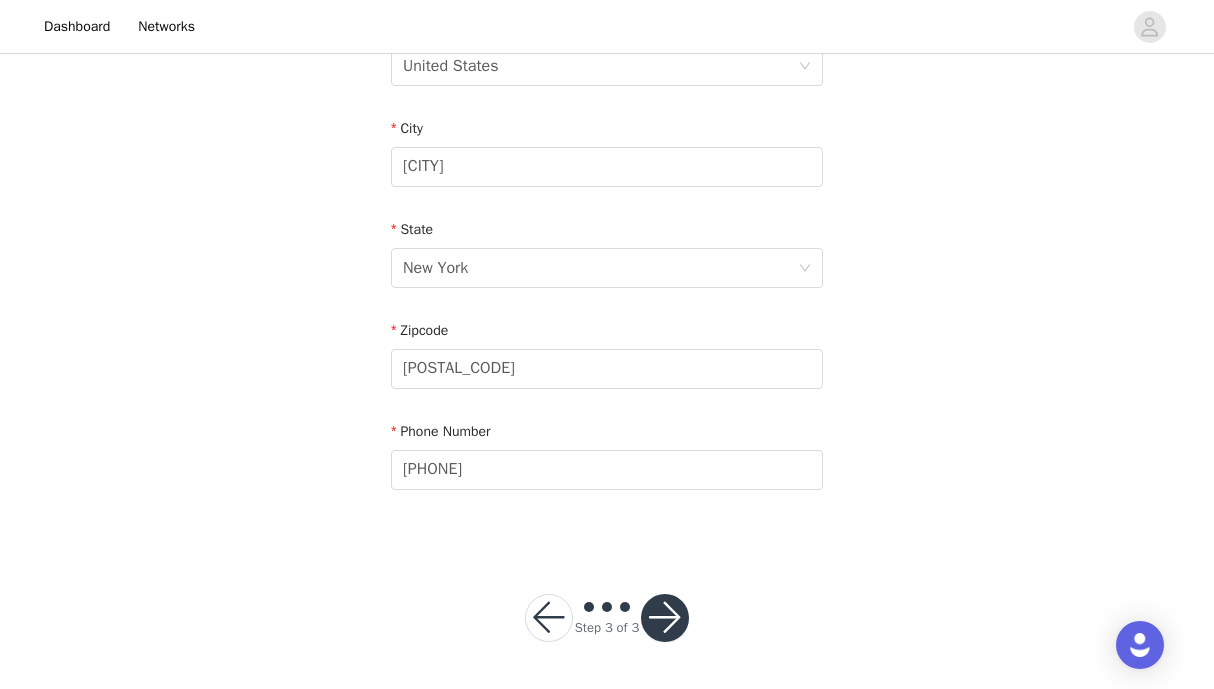 click at bounding box center [665, 618] 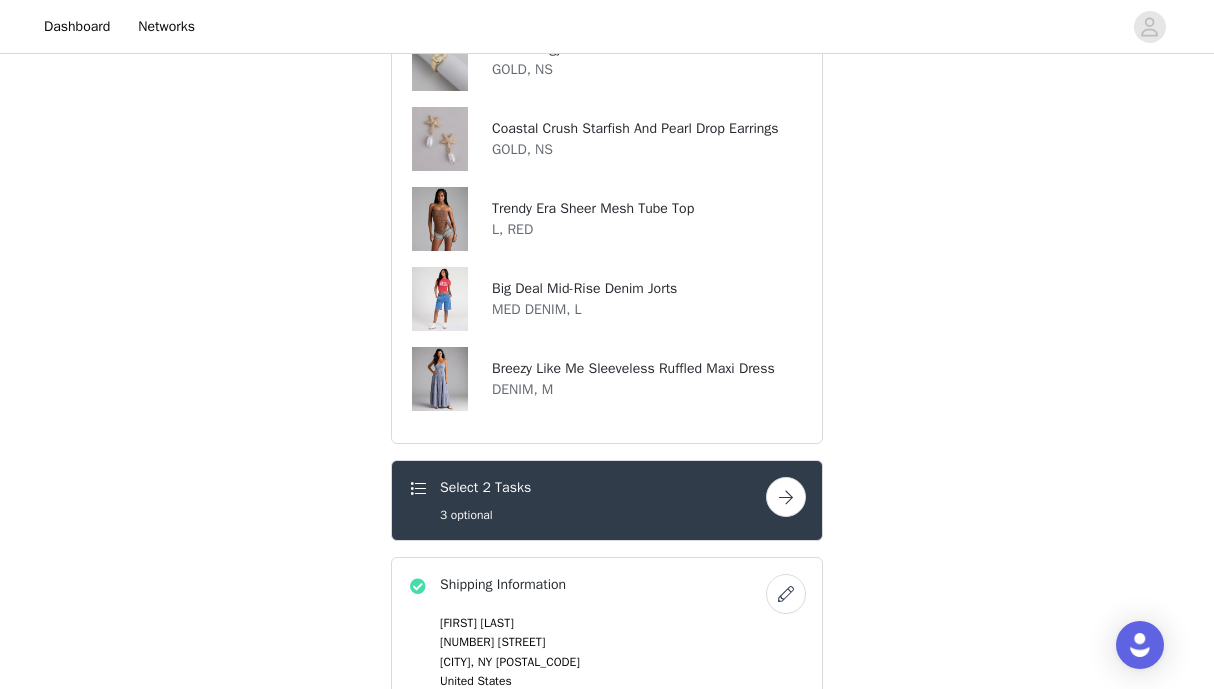 scroll, scrollTop: 913, scrollLeft: 0, axis: vertical 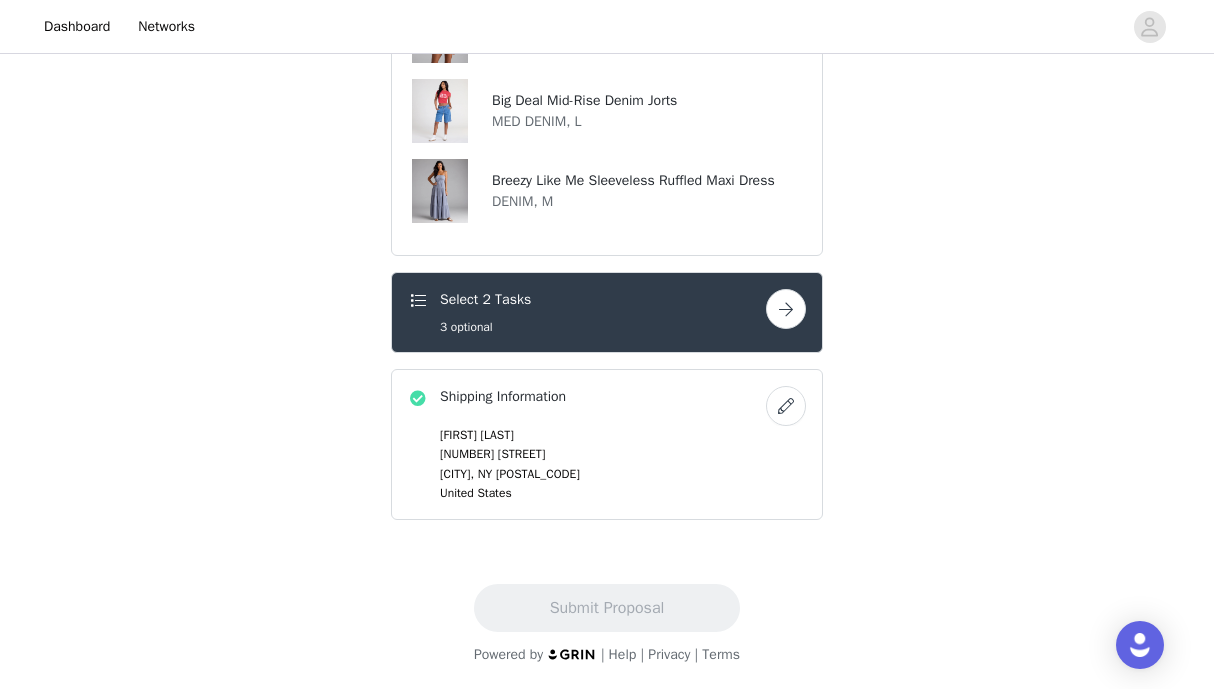 click at bounding box center (786, 309) 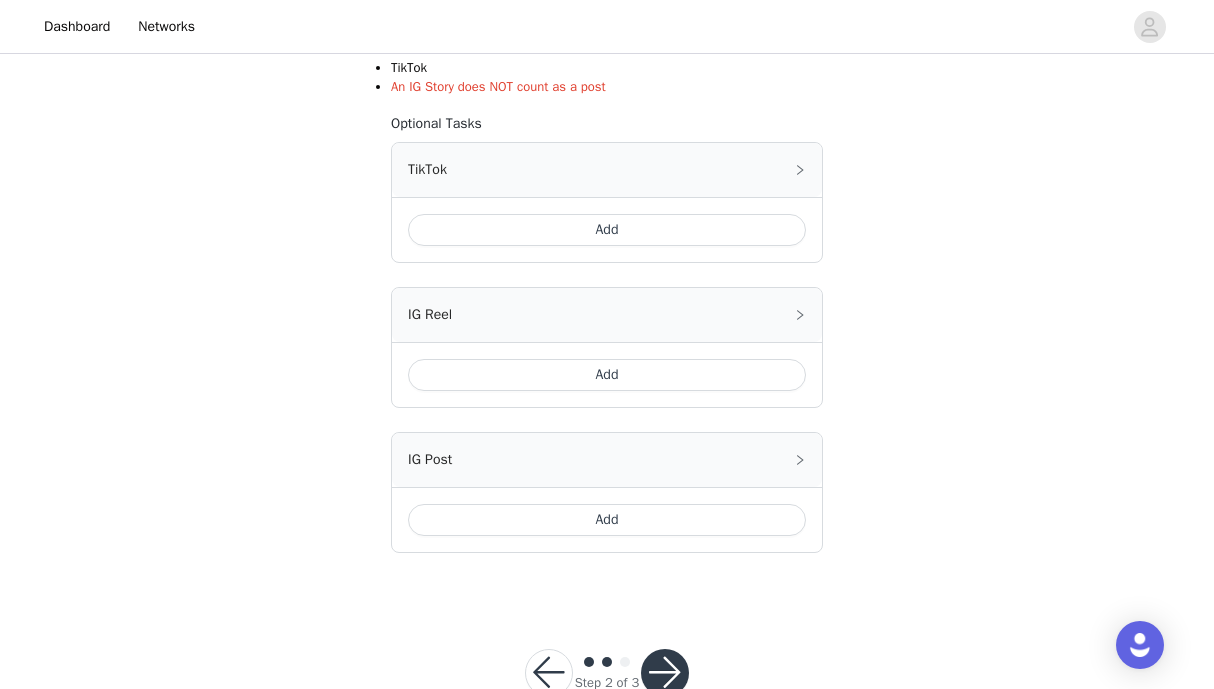 scroll, scrollTop: 465, scrollLeft: 0, axis: vertical 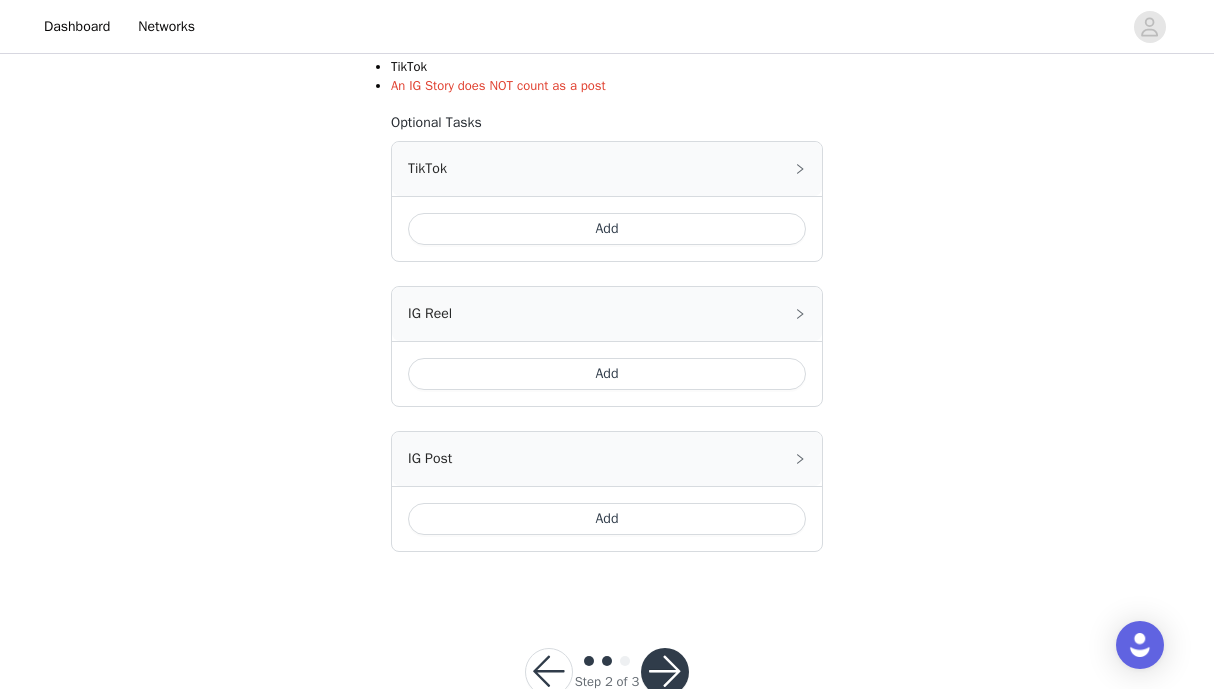 click on "TikTok" at bounding box center [607, 169] 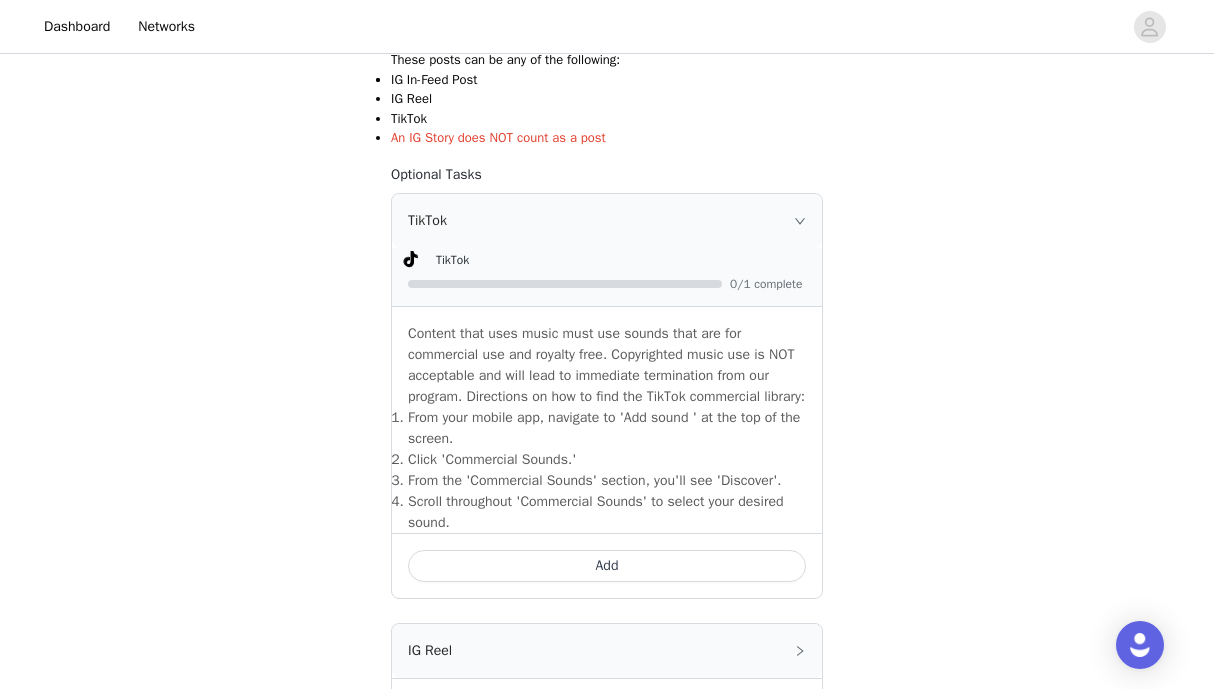 scroll, scrollTop: 0, scrollLeft: 0, axis: both 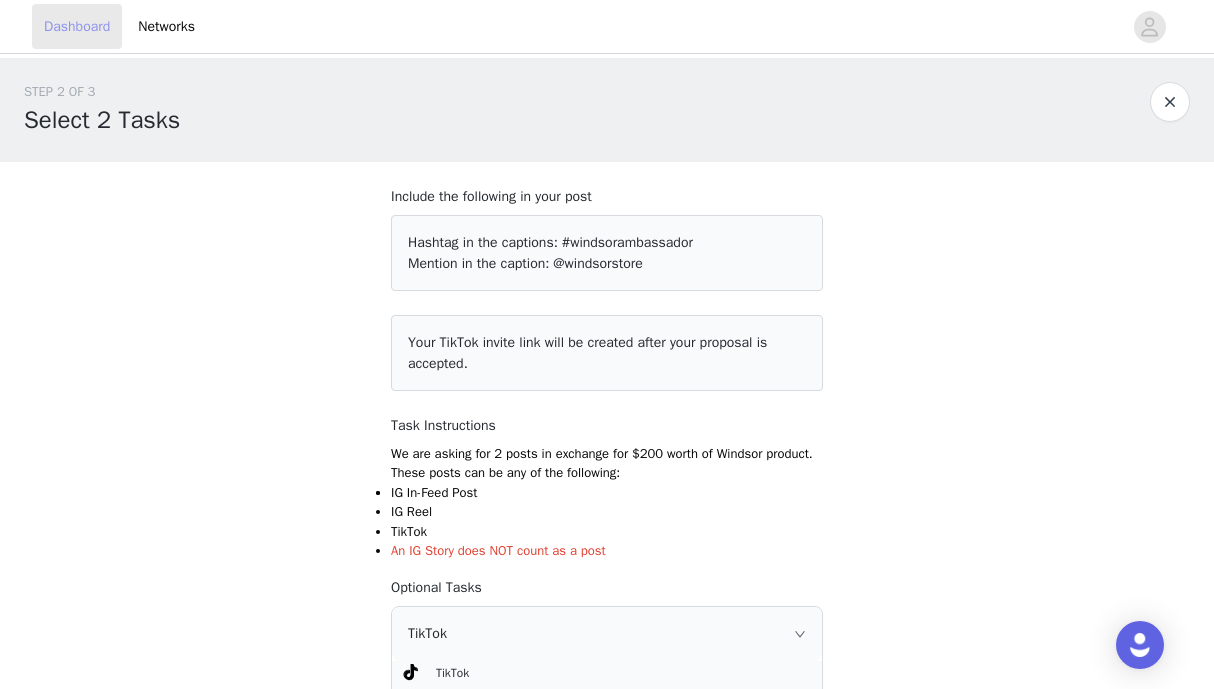 click on "Dashboard" at bounding box center [77, 26] 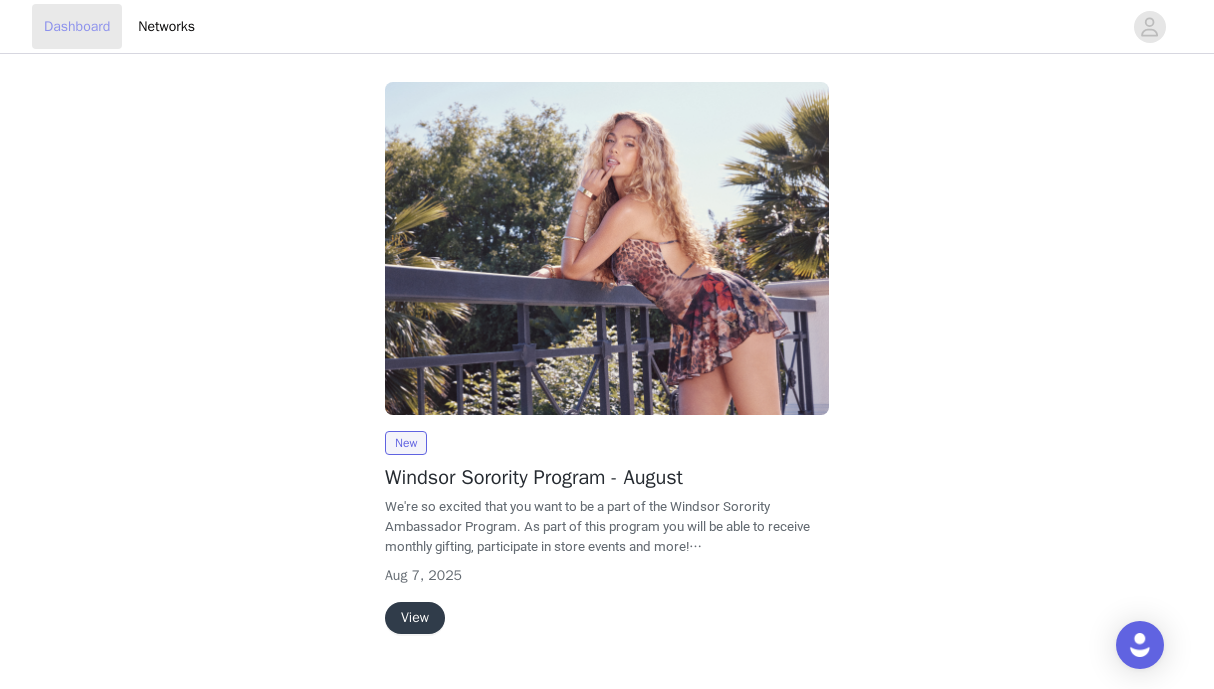 scroll, scrollTop: 46, scrollLeft: 0, axis: vertical 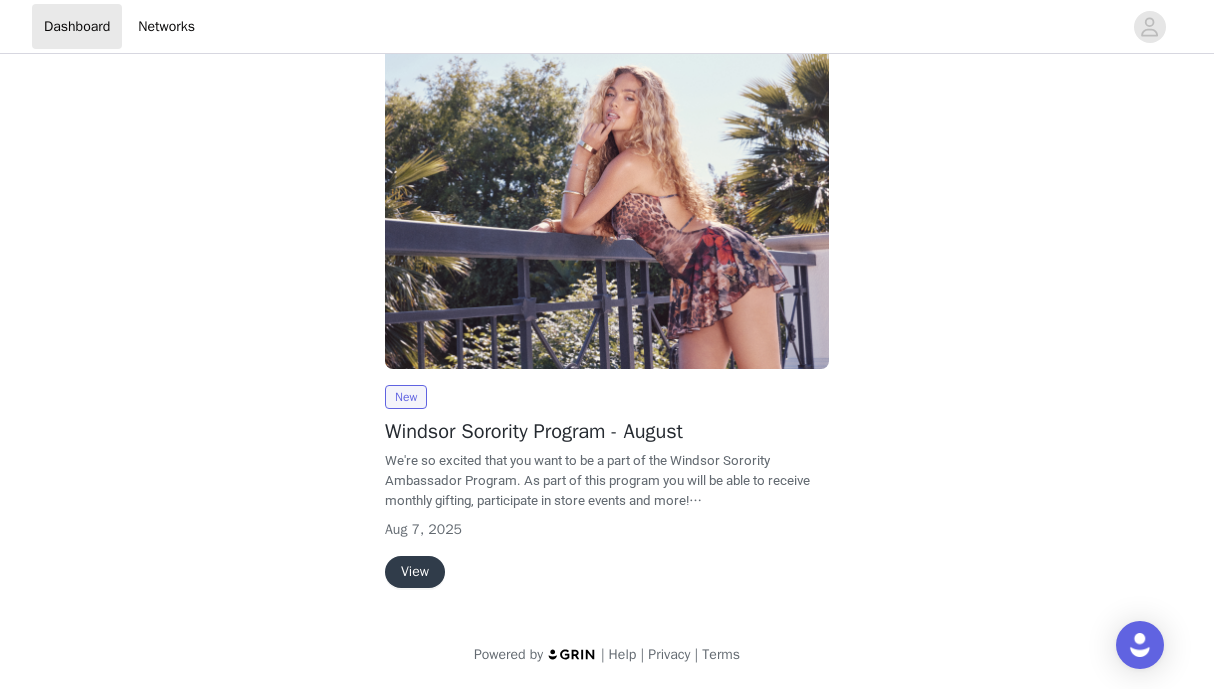 click on "View" at bounding box center (415, 572) 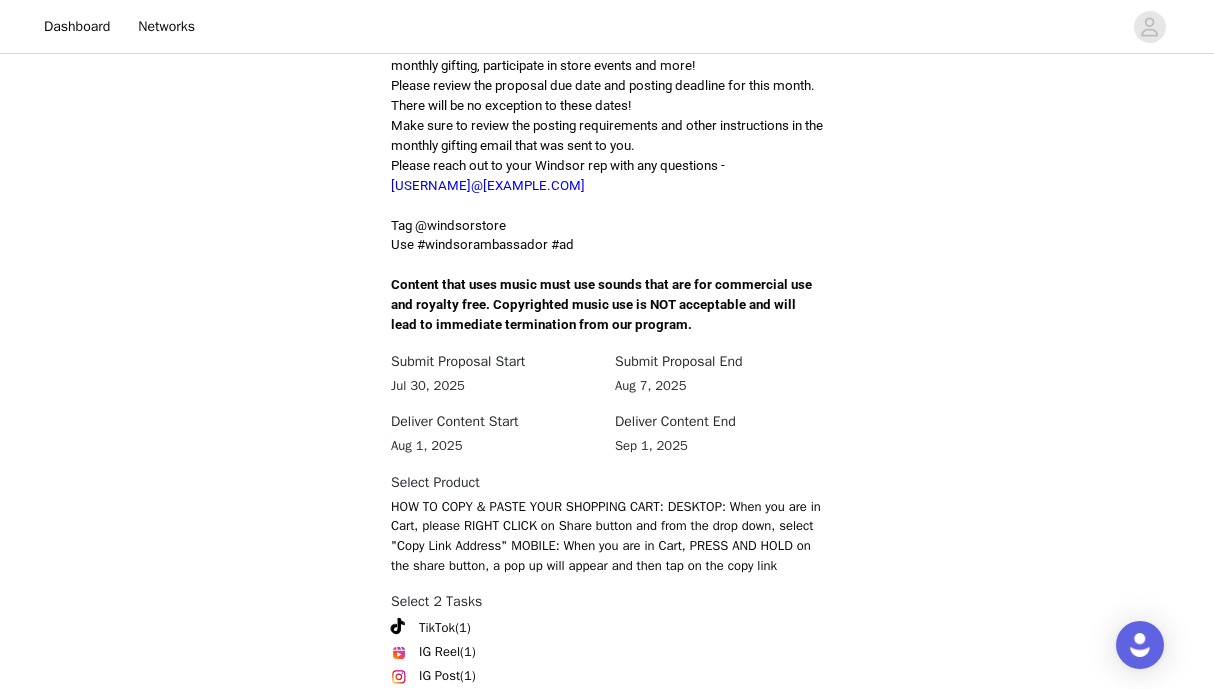 scroll, scrollTop: 691, scrollLeft: 0, axis: vertical 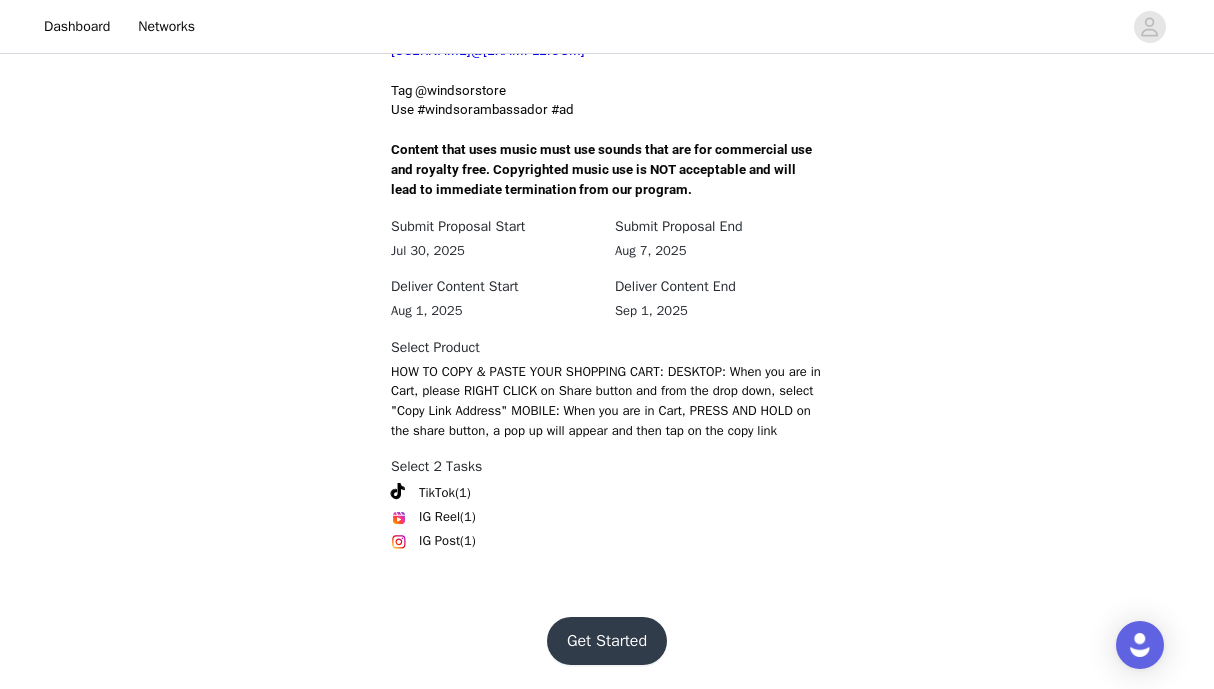 click on "Get Started" at bounding box center (607, 641) 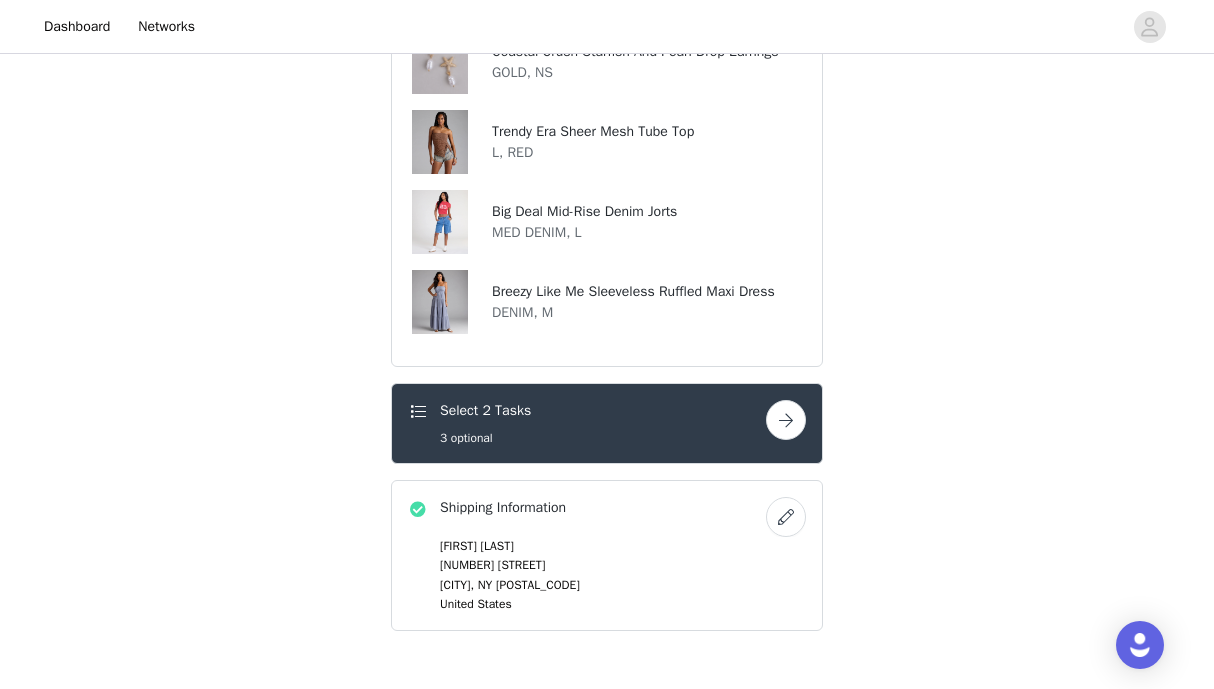 scroll, scrollTop: 913, scrollLeft: 0, axis: vertical 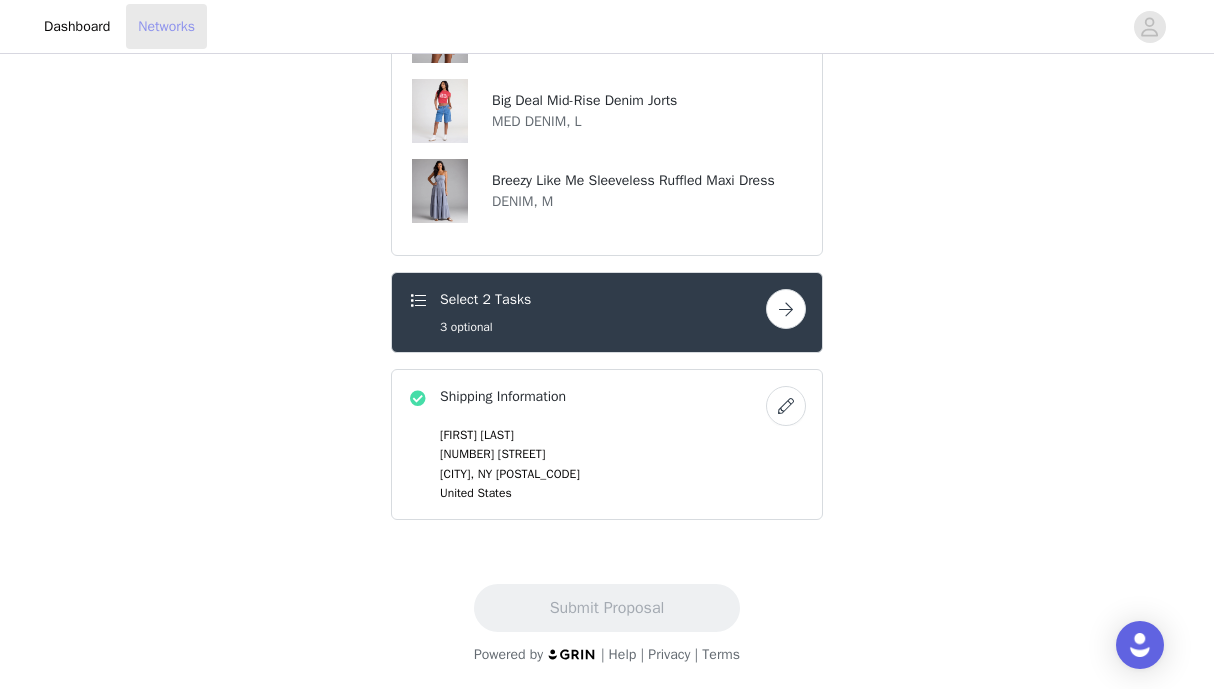 click on "Networks" at bounding box center (166, 26) 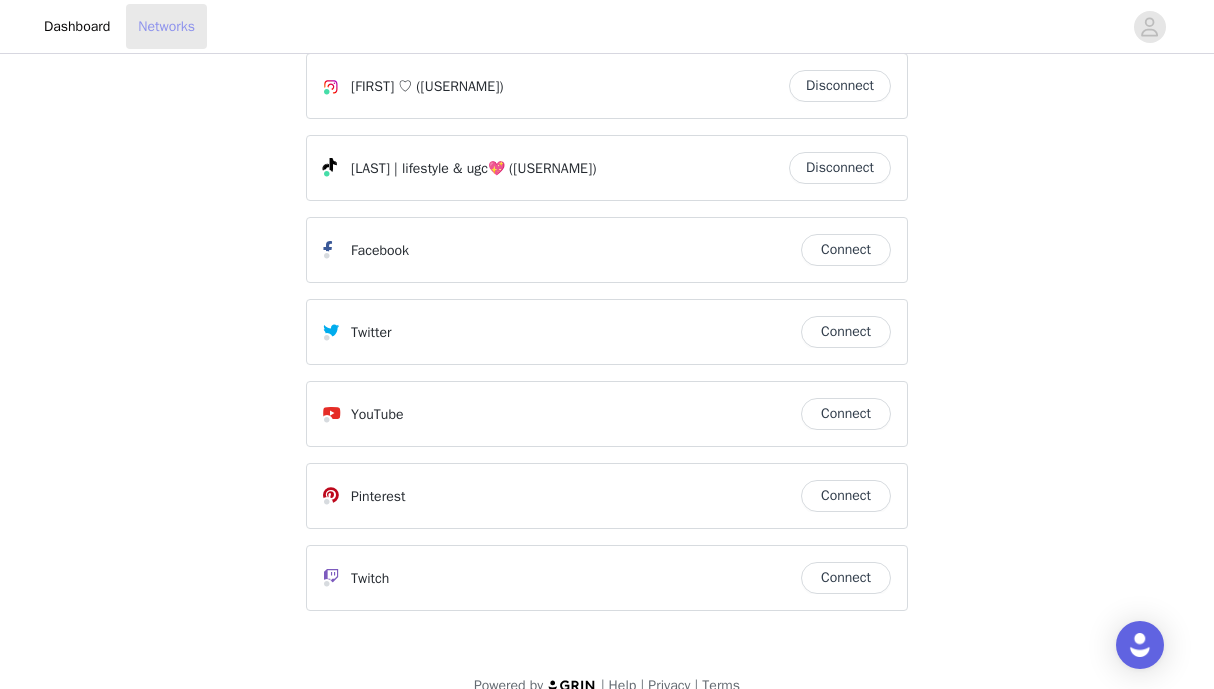 scroll, scrollTop: 0, scrollLeft: 0, axis: both 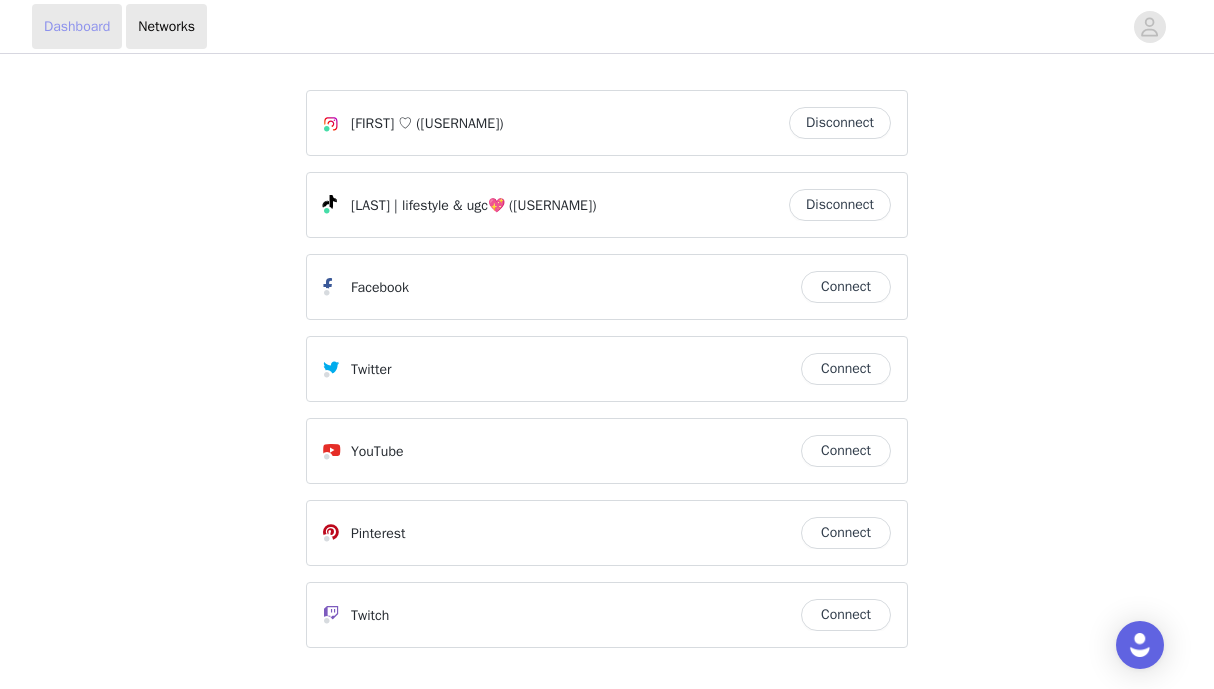 click on "Dashboard" at bounding box center [77, 26] 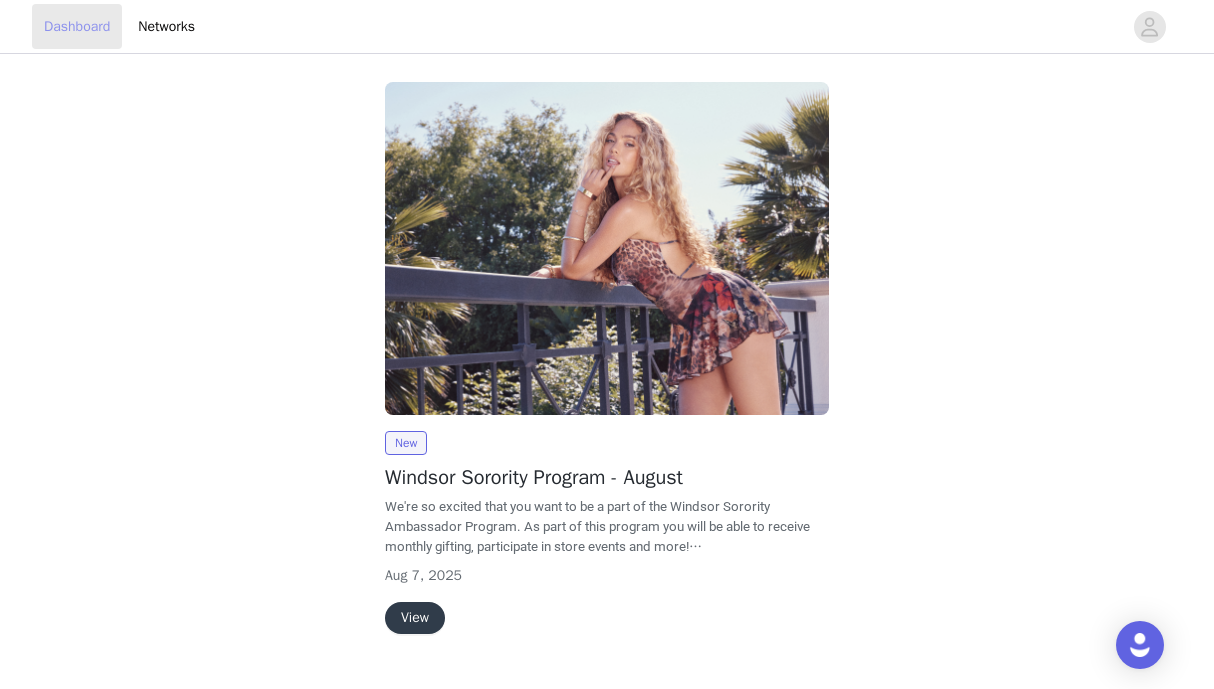 scroll, scrollTop: 46, scrollLeft: 0, axis: vertical 